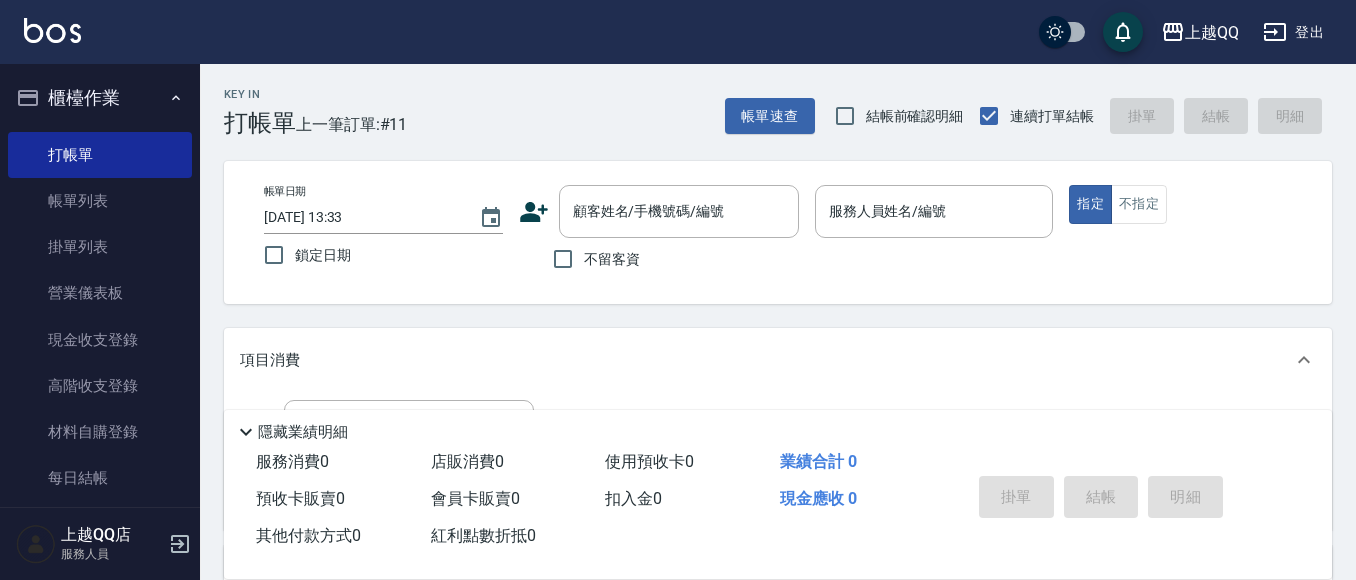 scroll, scrollTop: 0, scrollLeft: 0, axis: both 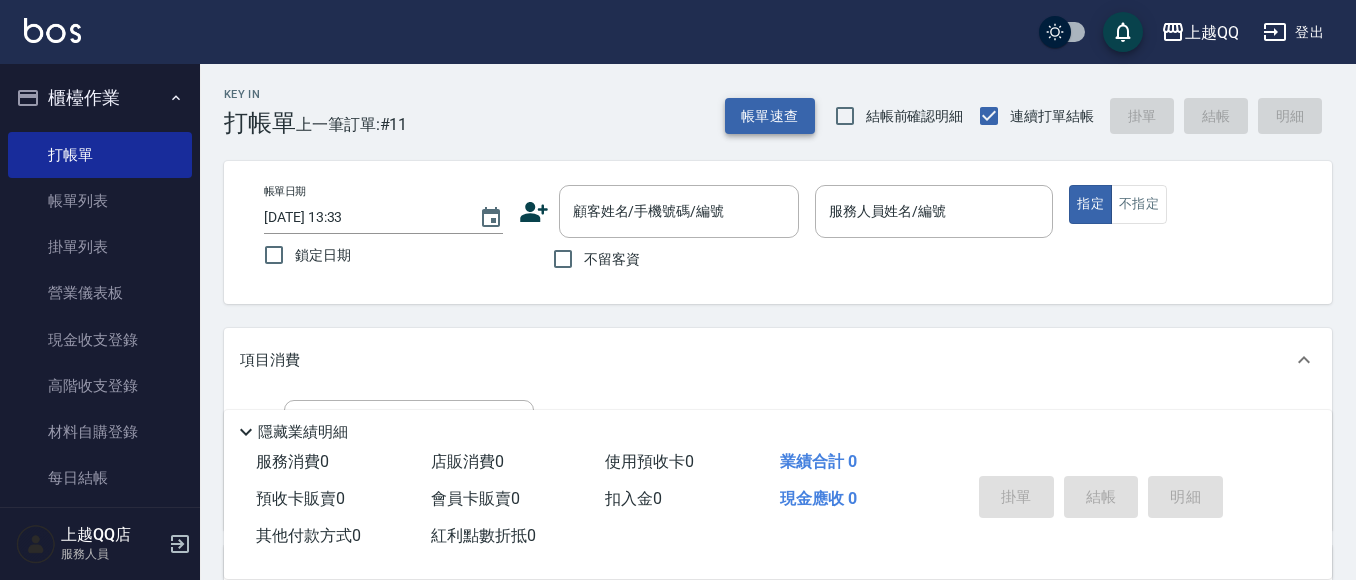 click on "帳單速查" at bounding box center (770, 116) 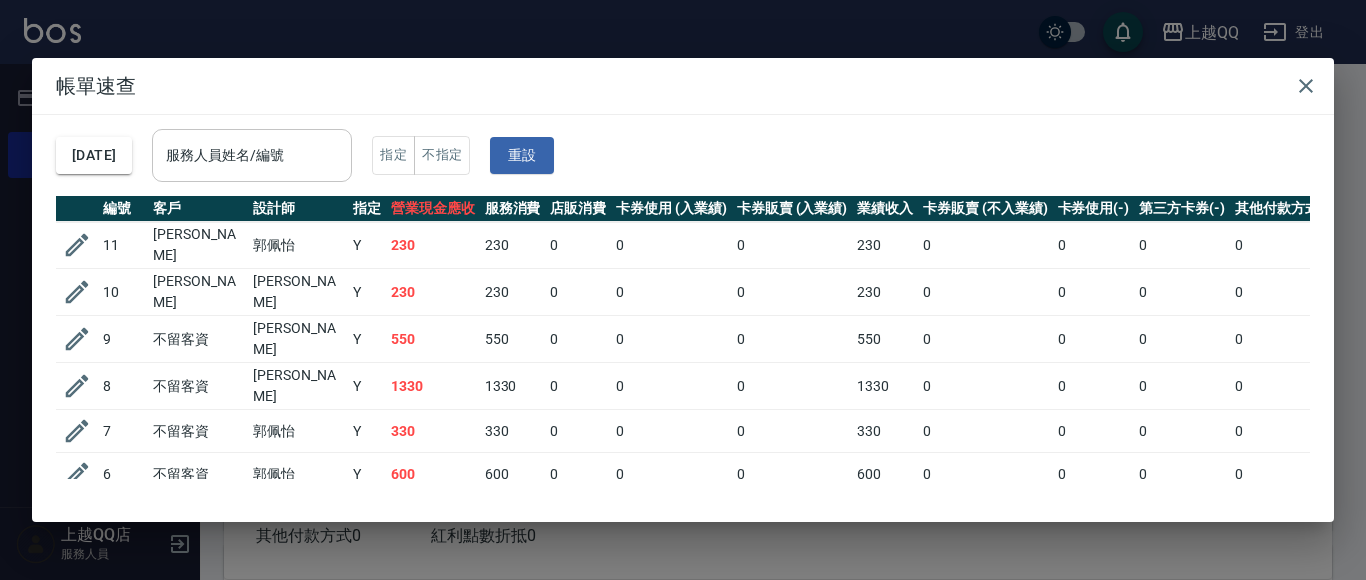 drag, startPoint x: 343, startPoint y: 149, endPoint x: 363, endPoint y: 157, distance: 21.540659 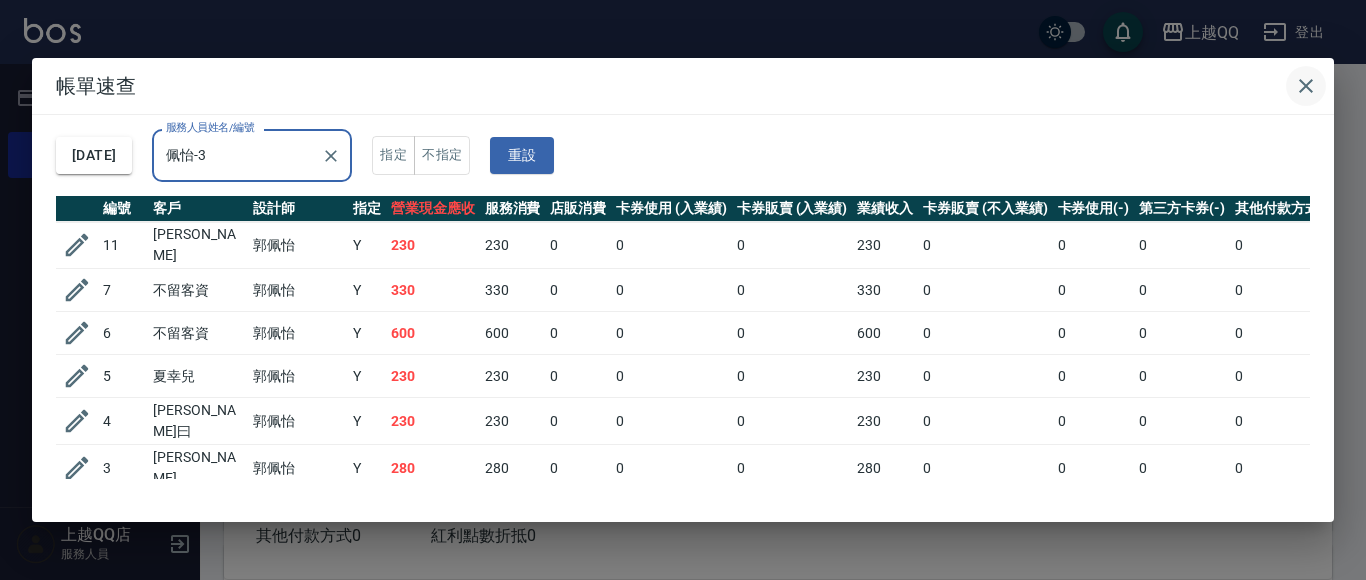 type on "佩怡-3" 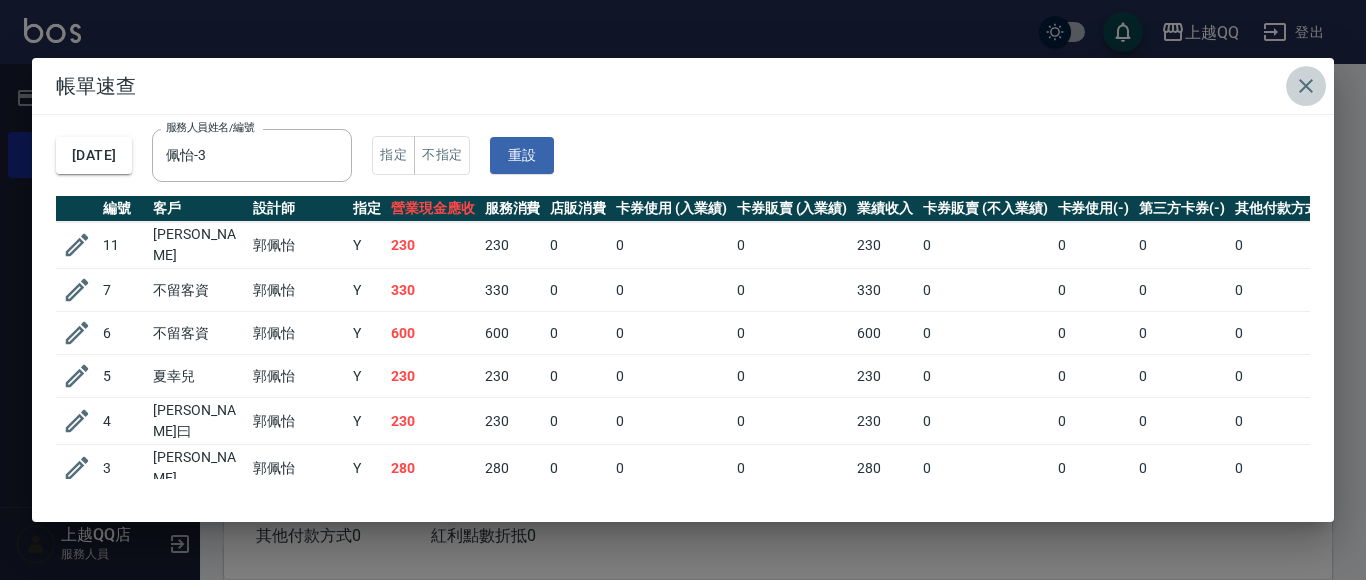 drag, startPoint x: 1306, startPoint y: 84, endPoint x: 1157, endPoint y: 101, distance: 149.96666 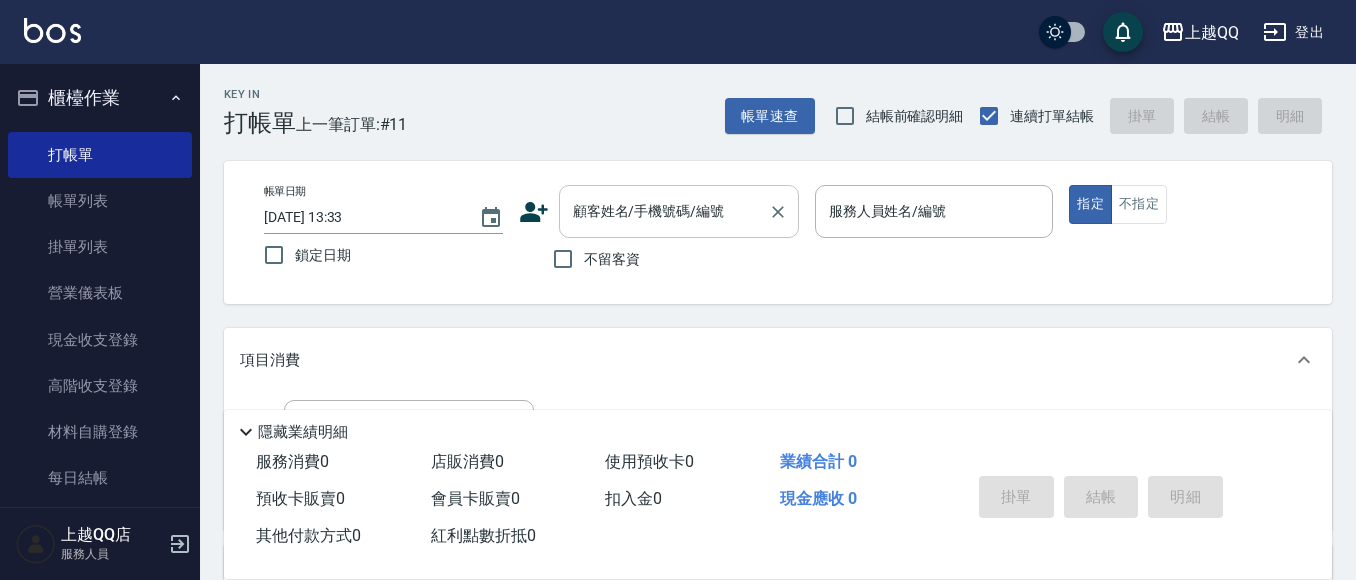 click on "顧客姓名/手機號碼/編號" at bounding box center [664, 211] 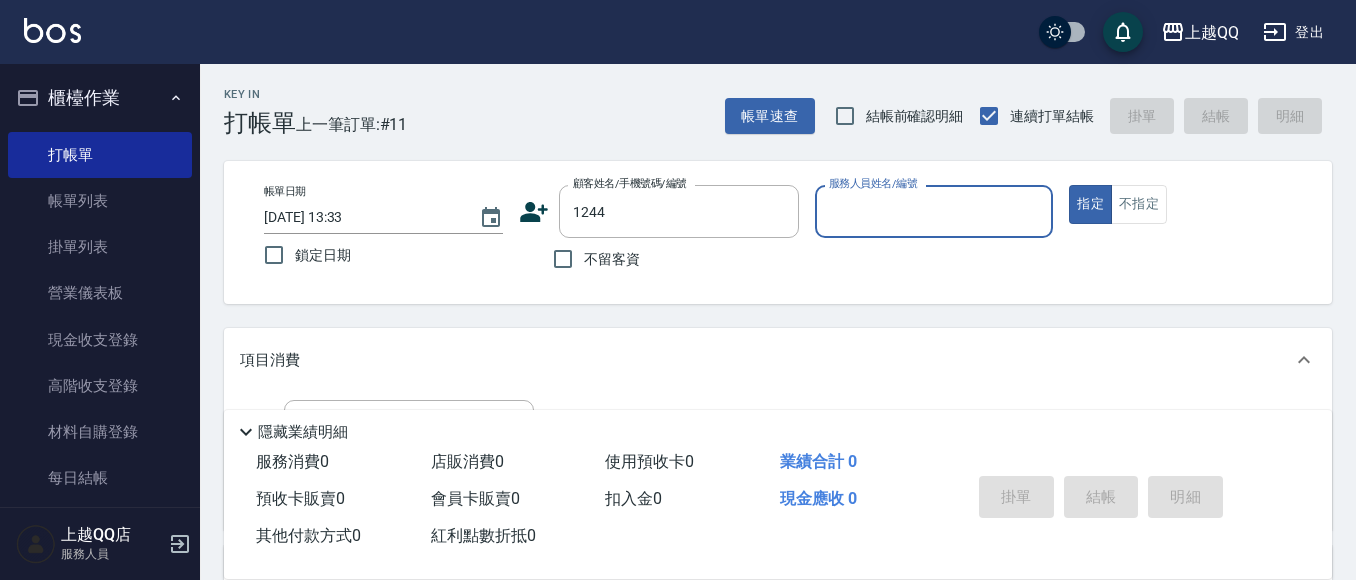 type on "[PERSON_NAME]/0926906715/1244" 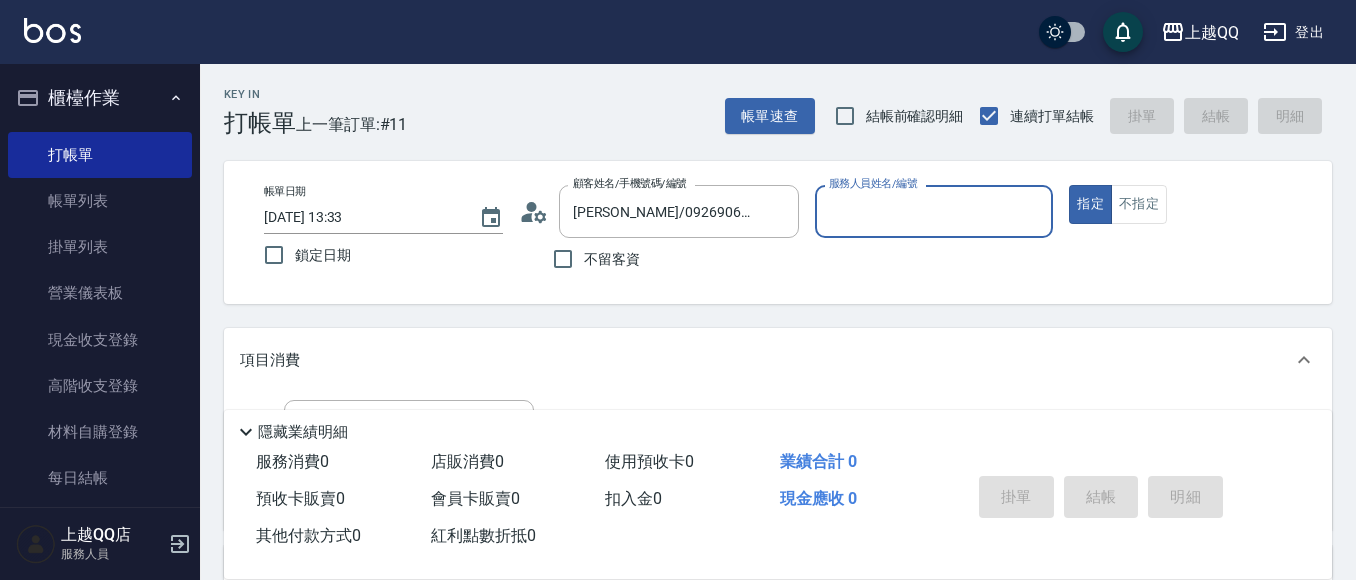 type on "佩怡-3" 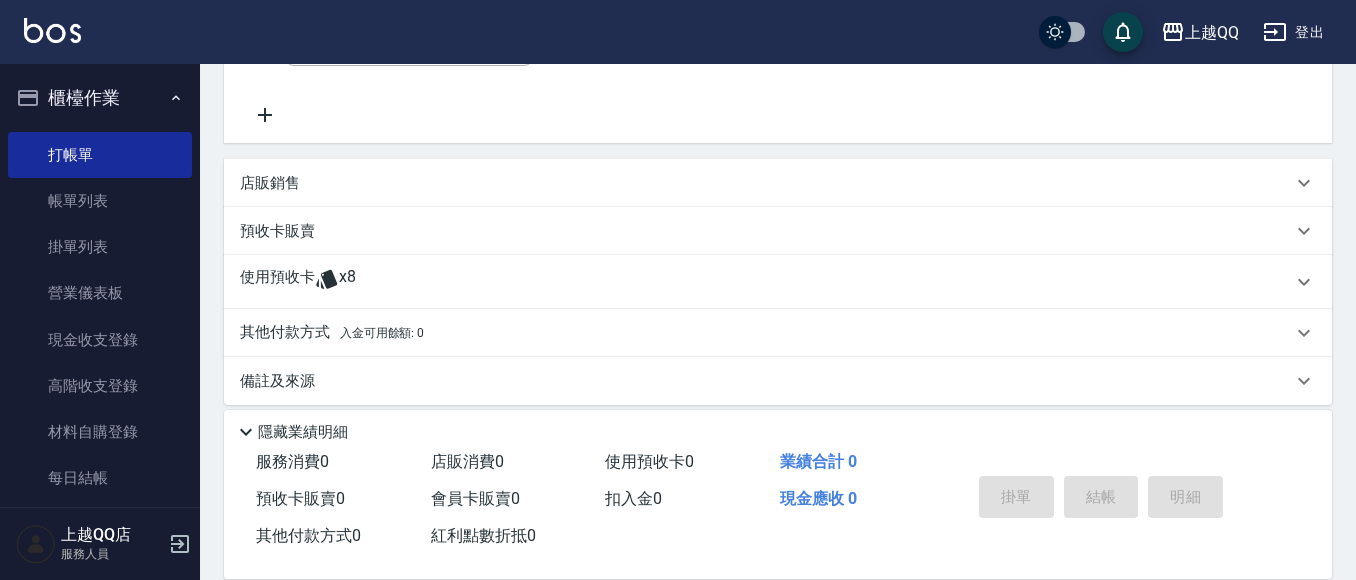 scroll, scrollTop: 382, scrollLeft: 0, axis: vertical 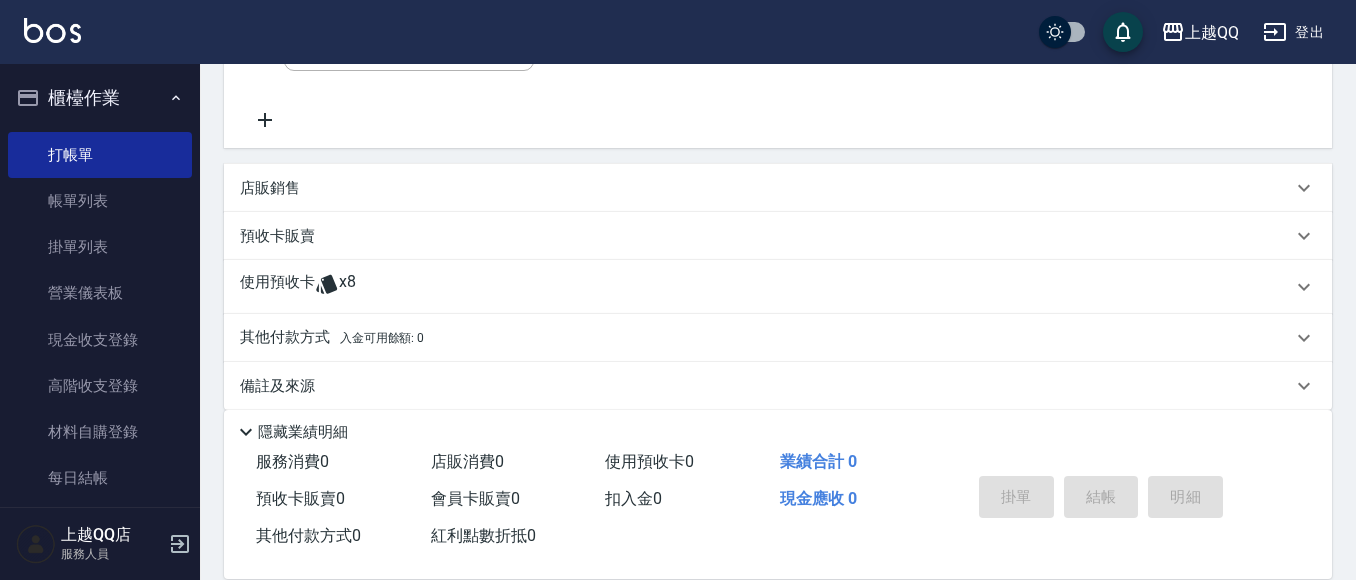 click on "使用預收卡" at bounding box center (277, 287) 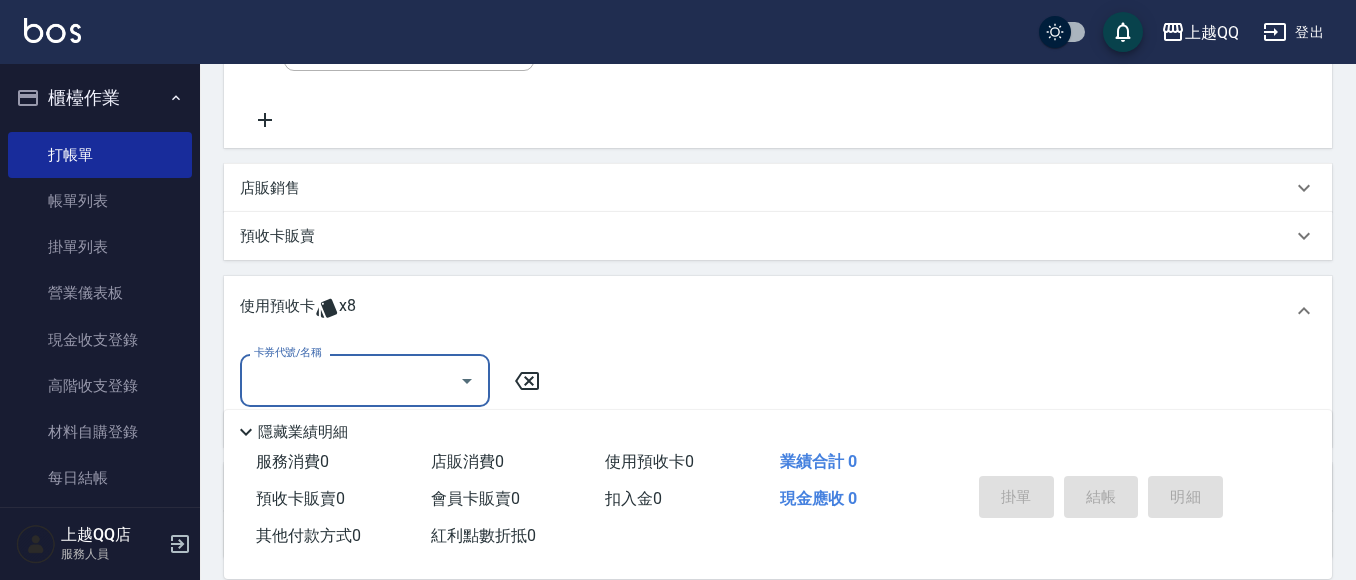 scroll, scrollTop: 0, scrollLeft: 0, axis: both 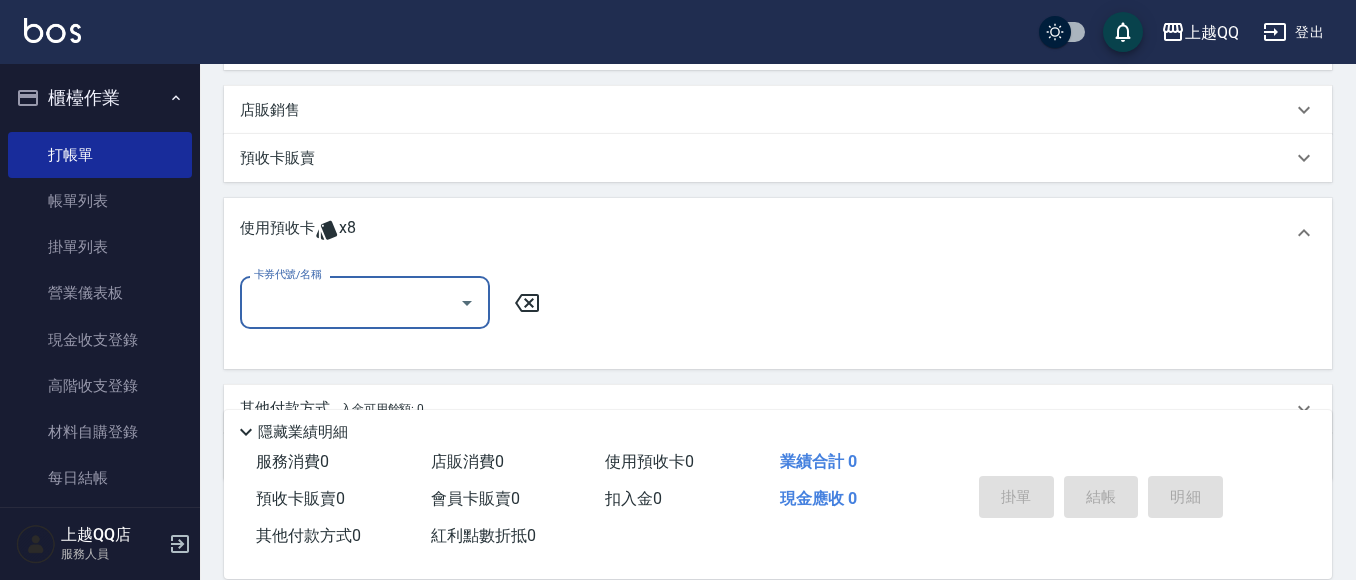 click on "卡券代號/名稱" at bounding box center (365, 302) 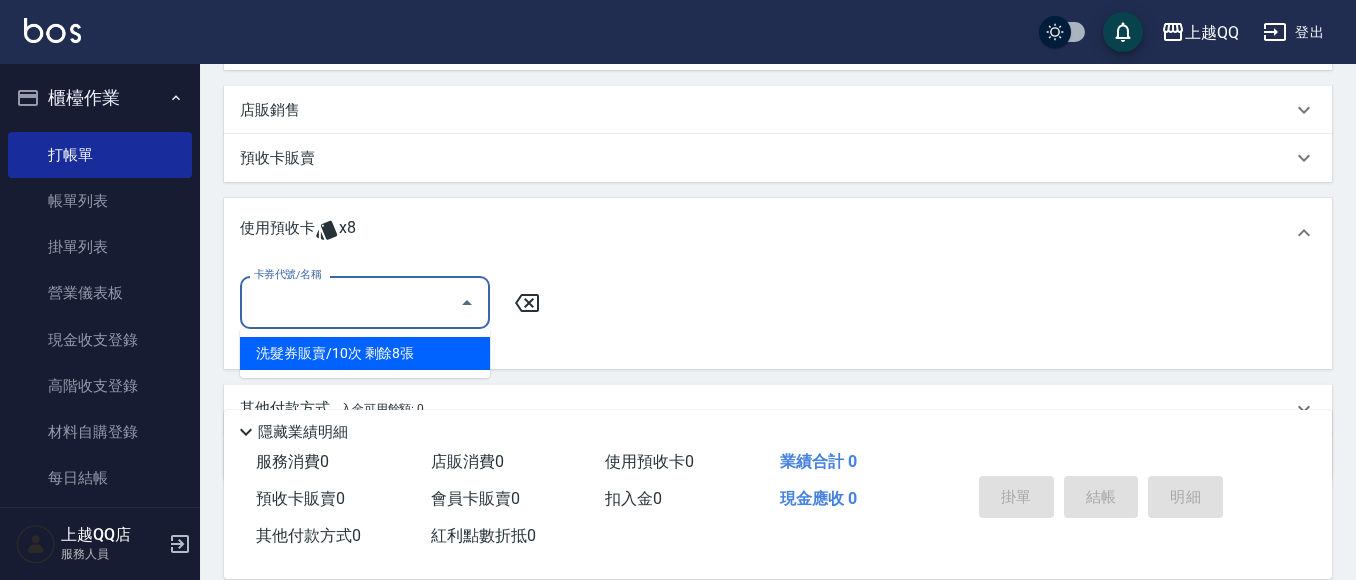 click on "洗髮券販賣/10次 剩餘8張" at bounding box center [365, 353] 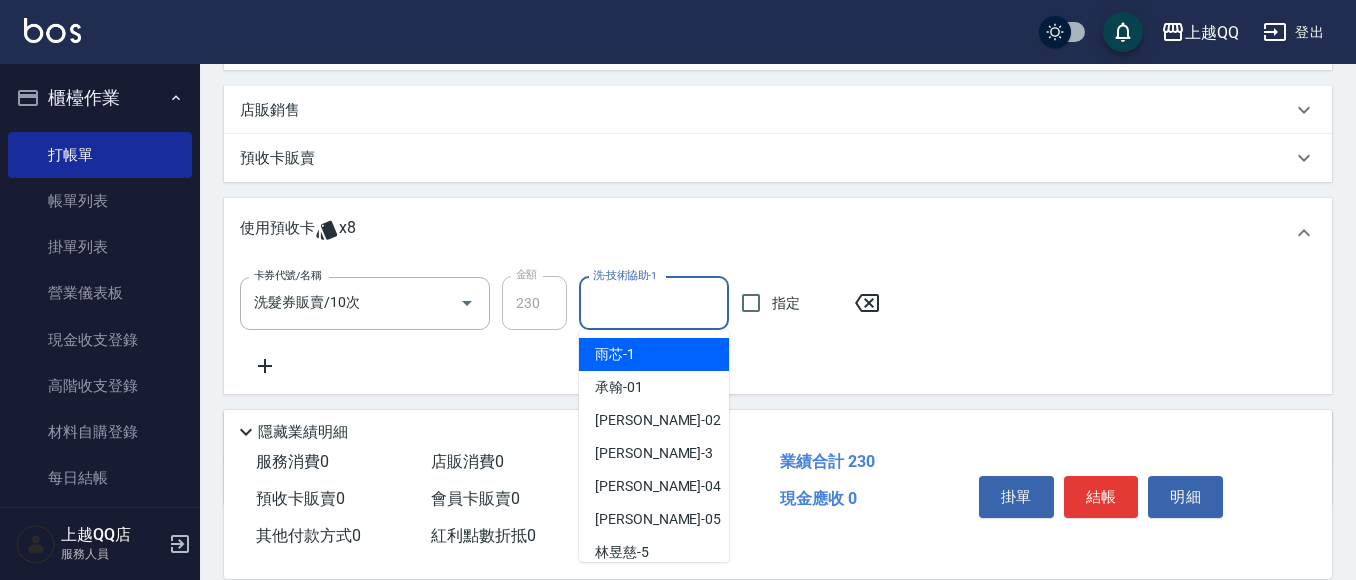 drag, startPoint x: 620, startPoint y: 303, endPoint x: 712, endPoint y: 339, distance: 98.79271 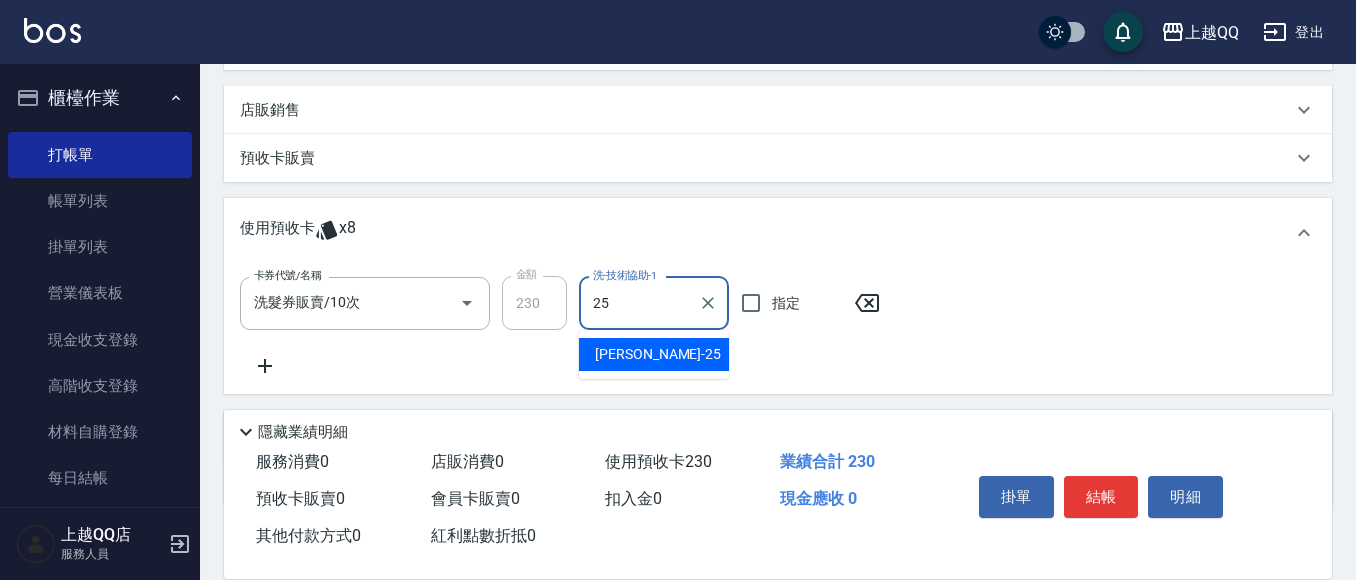 type on "[PERSON_NAME]-25" 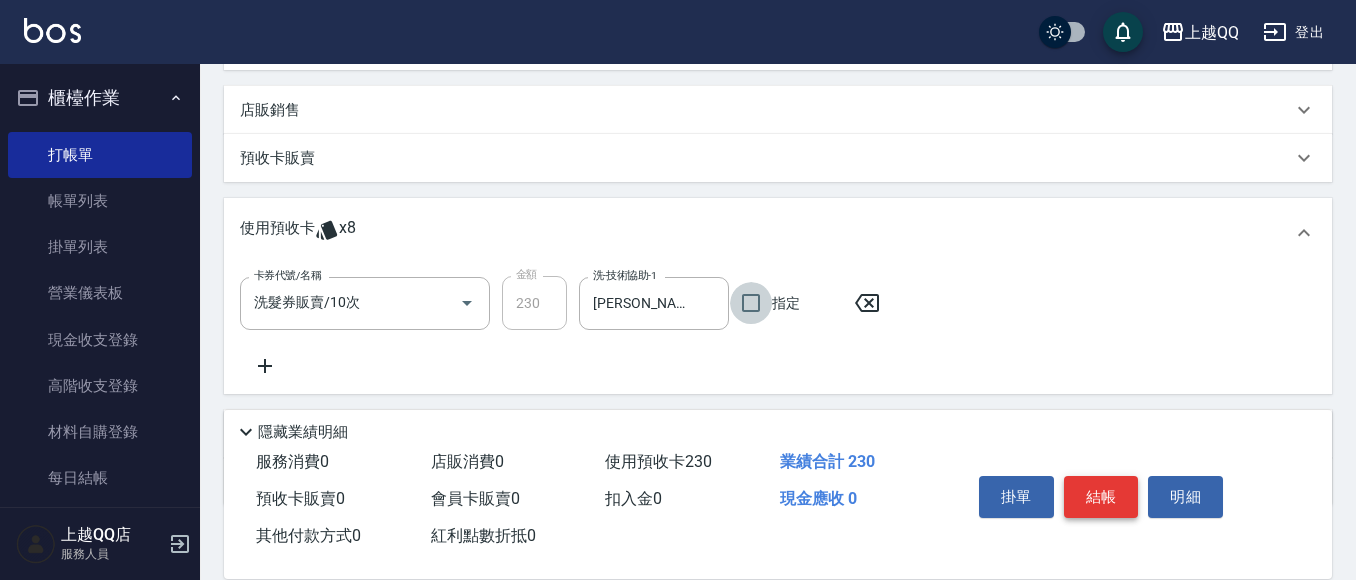 click on "結帳" at bounding box center (1101, 497) 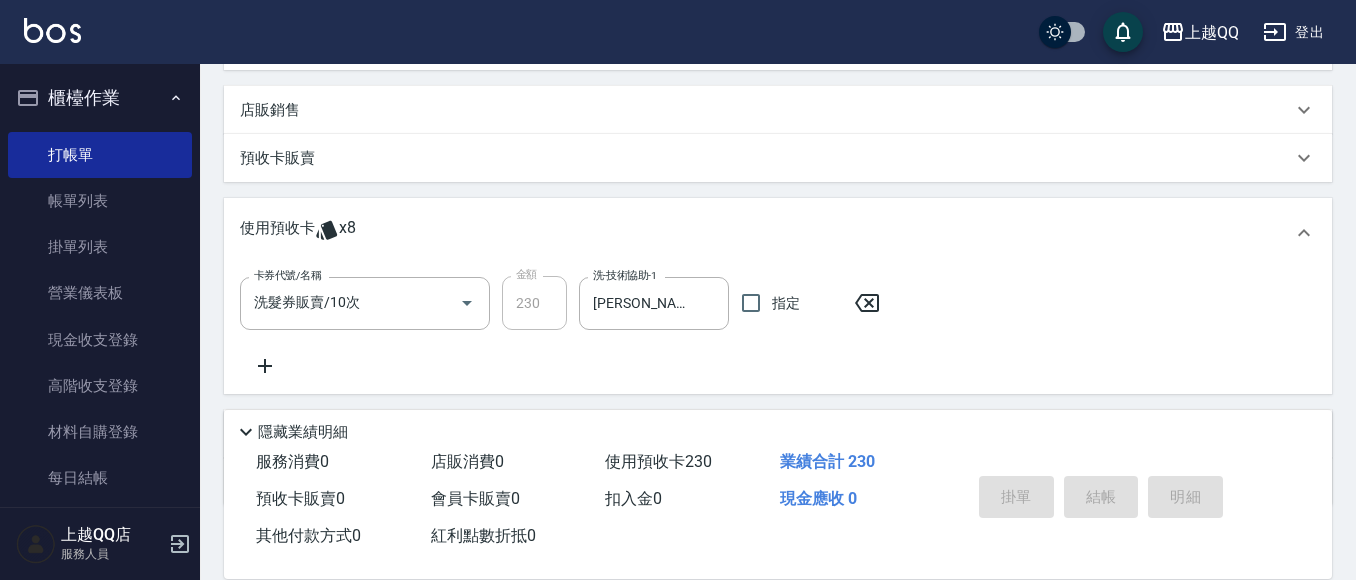 type on "[DATE] 16:13" 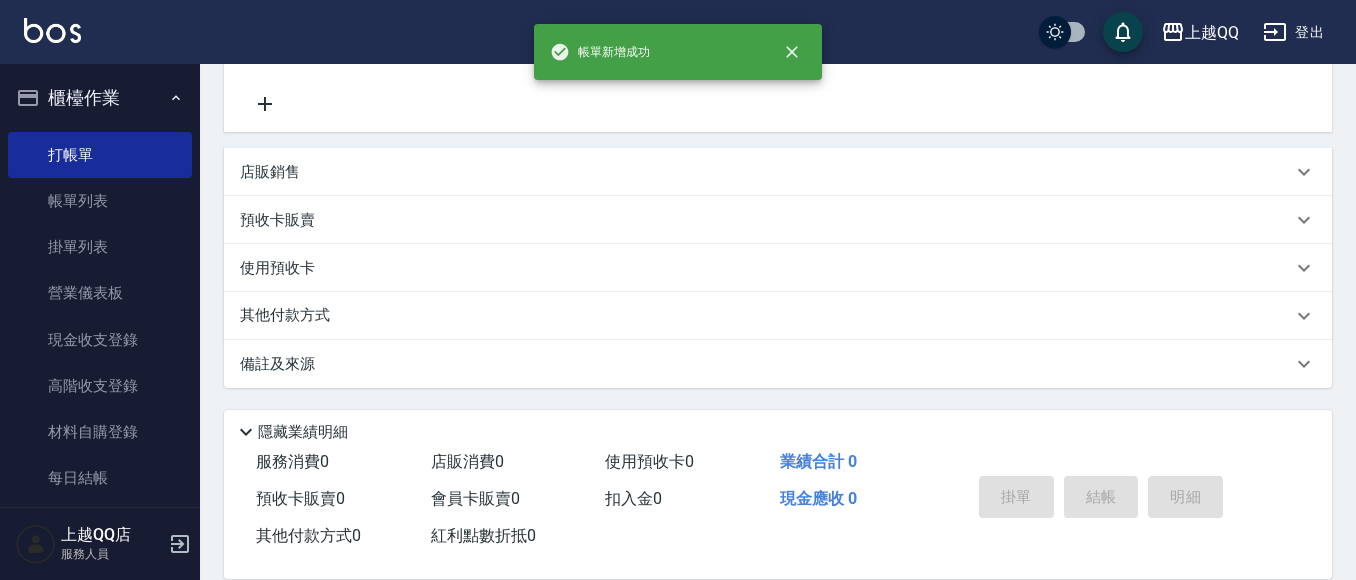 scroll, scrollTop: 0, scrollLeft: 0, axis: both 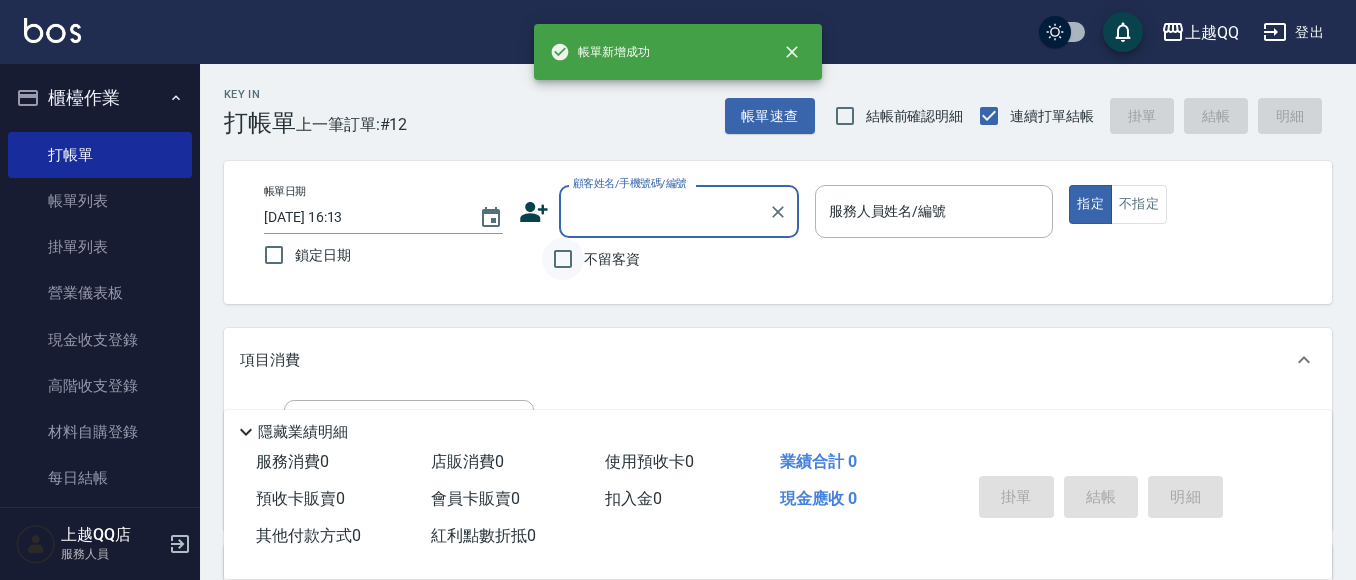 click on "不留客資" at bounding box center [563, 259] 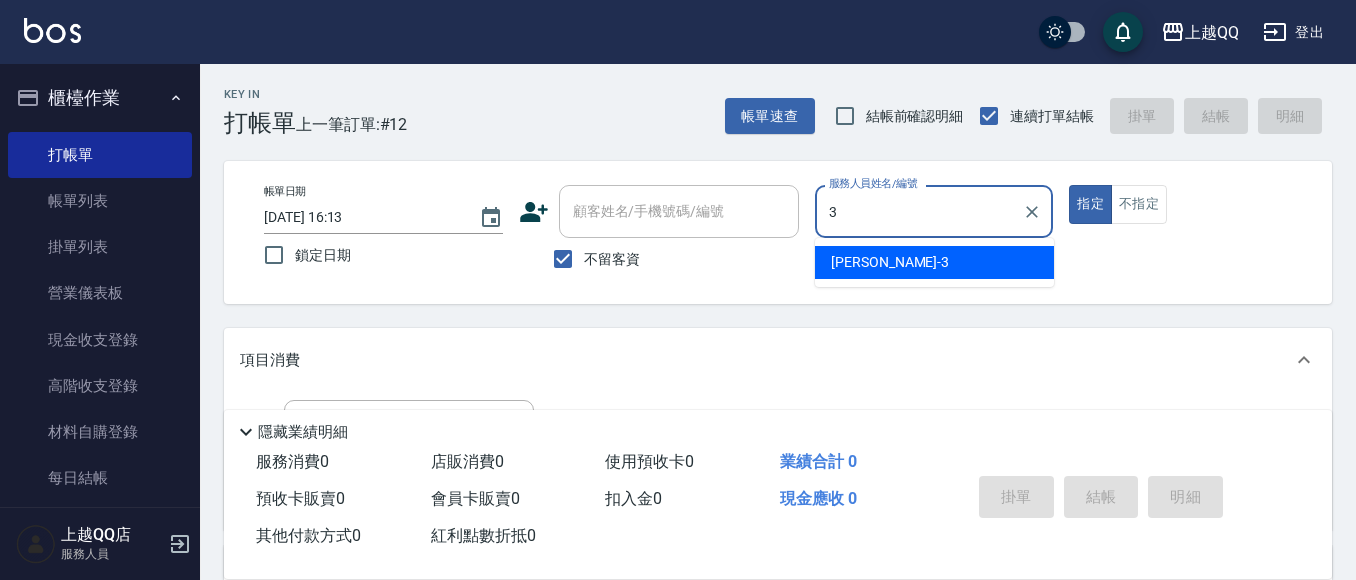 type on "3" 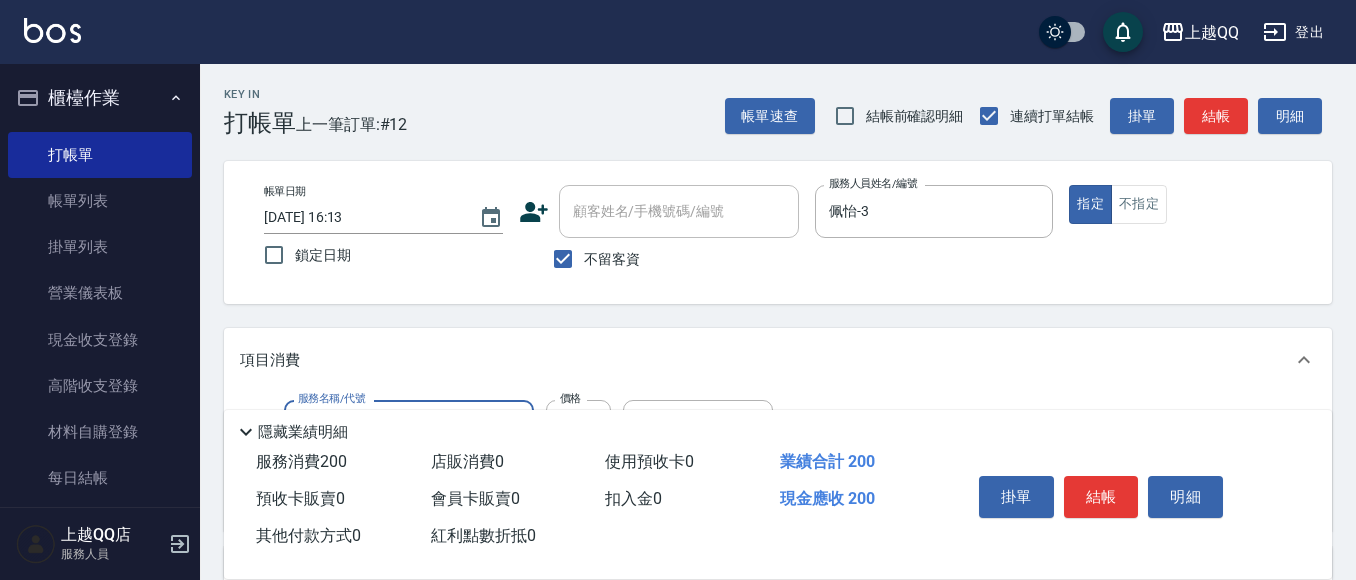 type on "洗髮(101)" 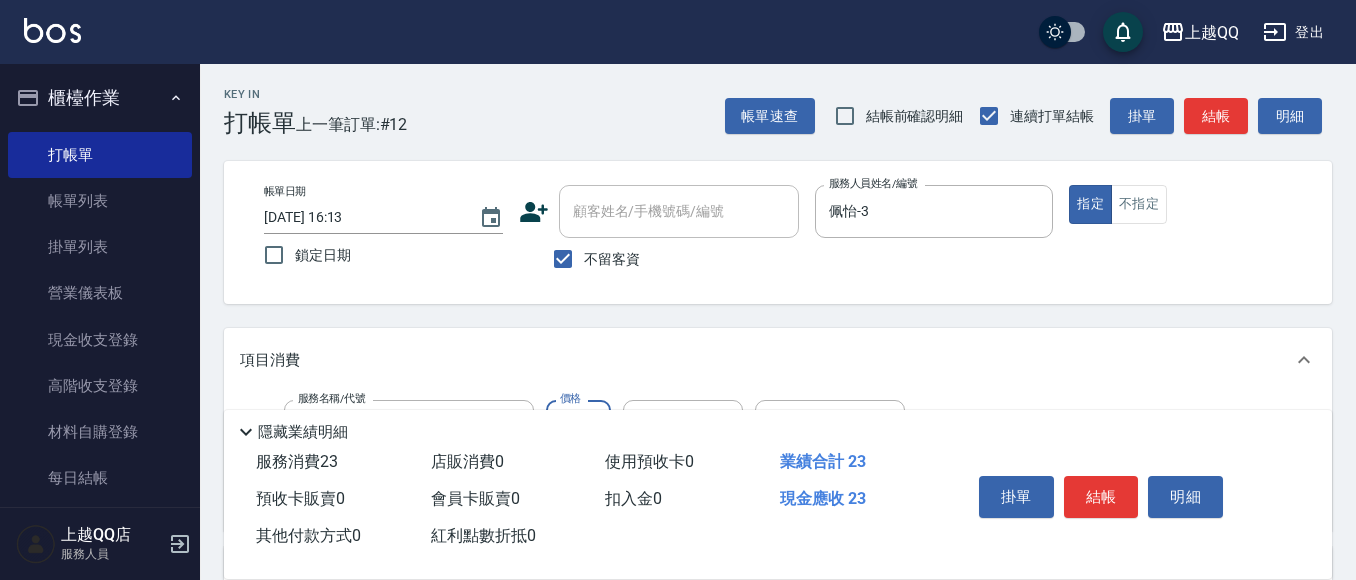 type on "230" 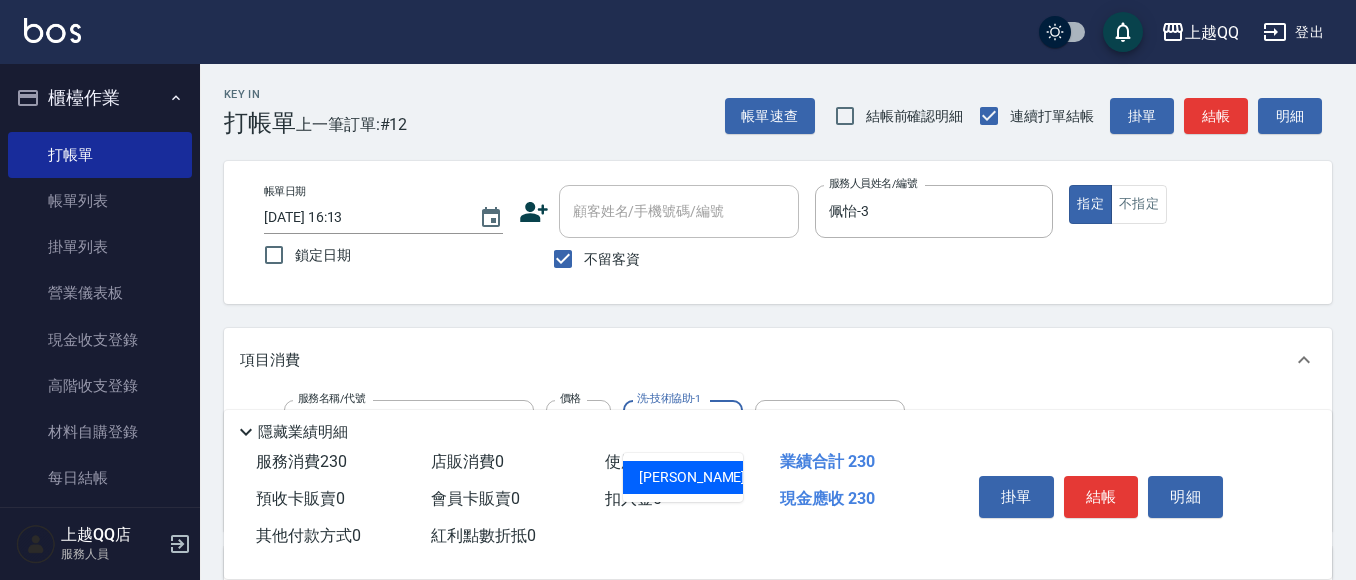 type on "[PERSON_NAME]-25" 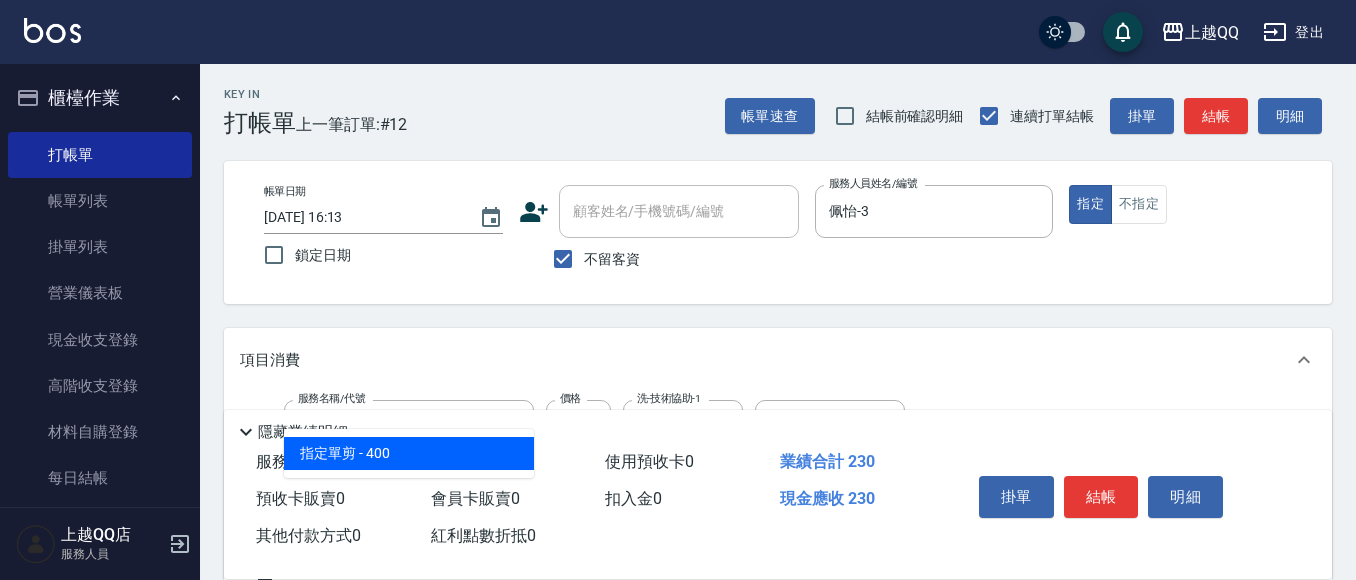 type on "指定單剪(203)" 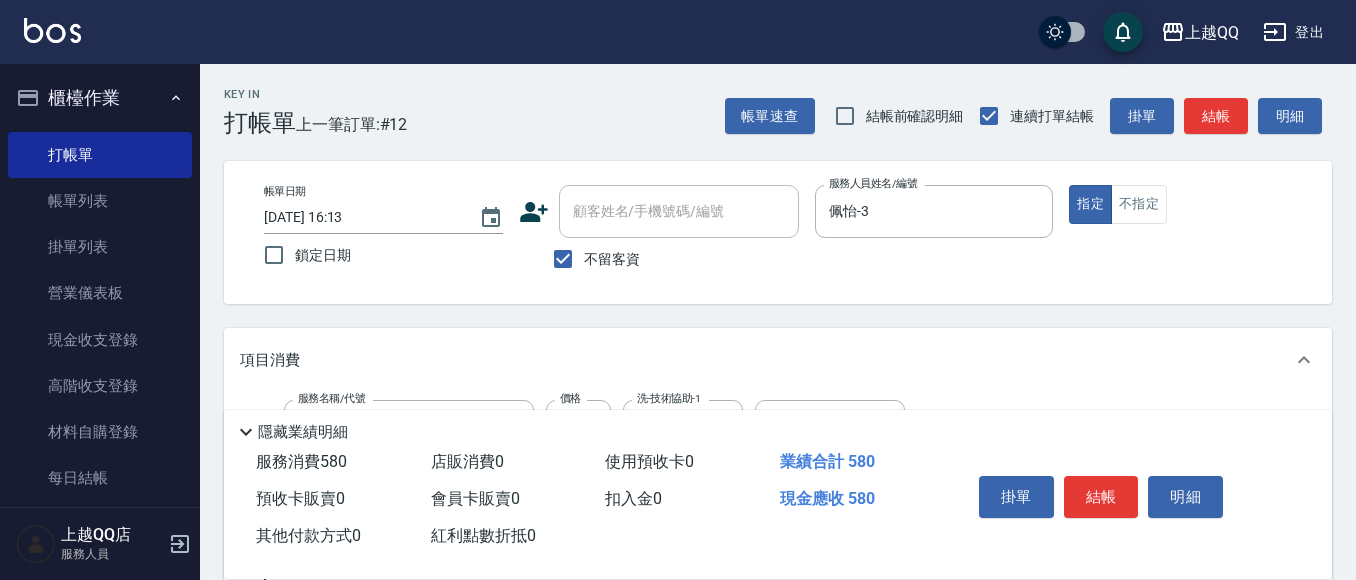 type on "350" 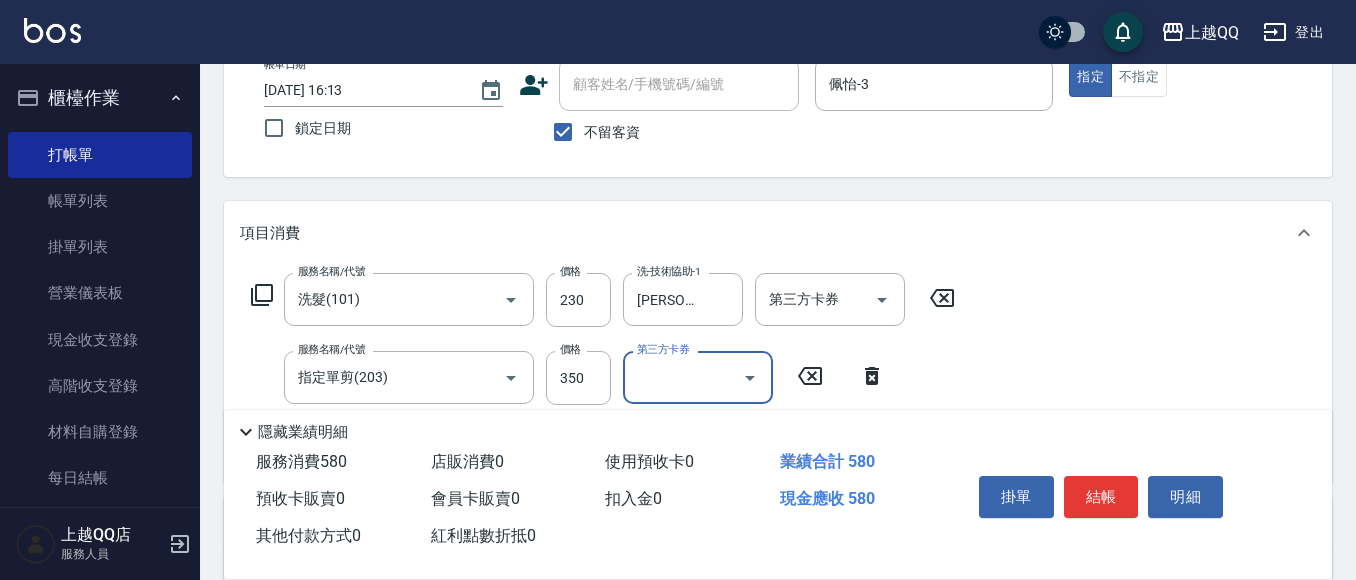 scroll, scrollTop: 147, scrollLeft: 0, axis: vertical 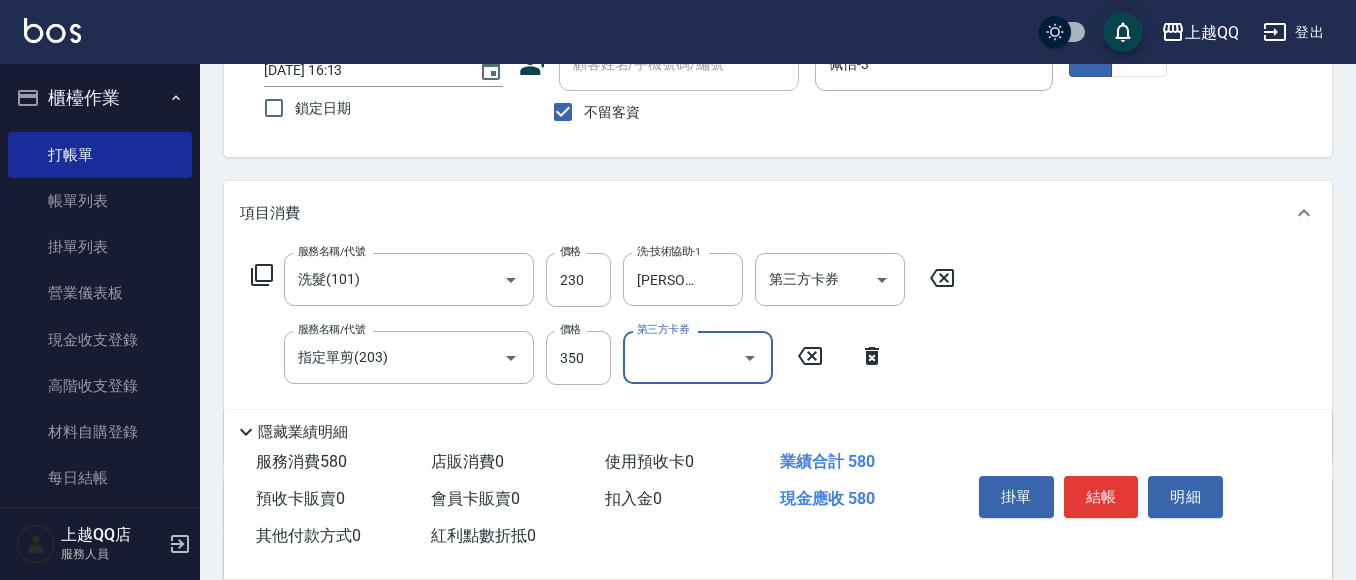 drag, startPoint x: 1102, startPoint y: 488, endPoint x: 1055, endPoint y: 479, distance: 47.853943 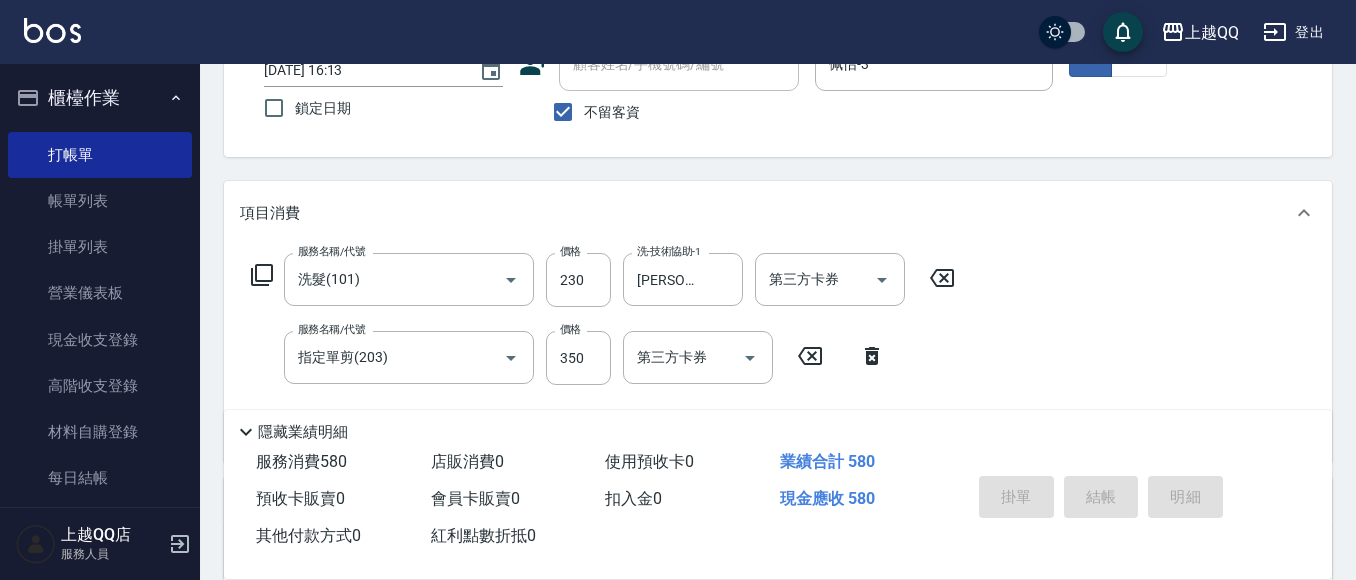 type on "[DATE] 16:14" 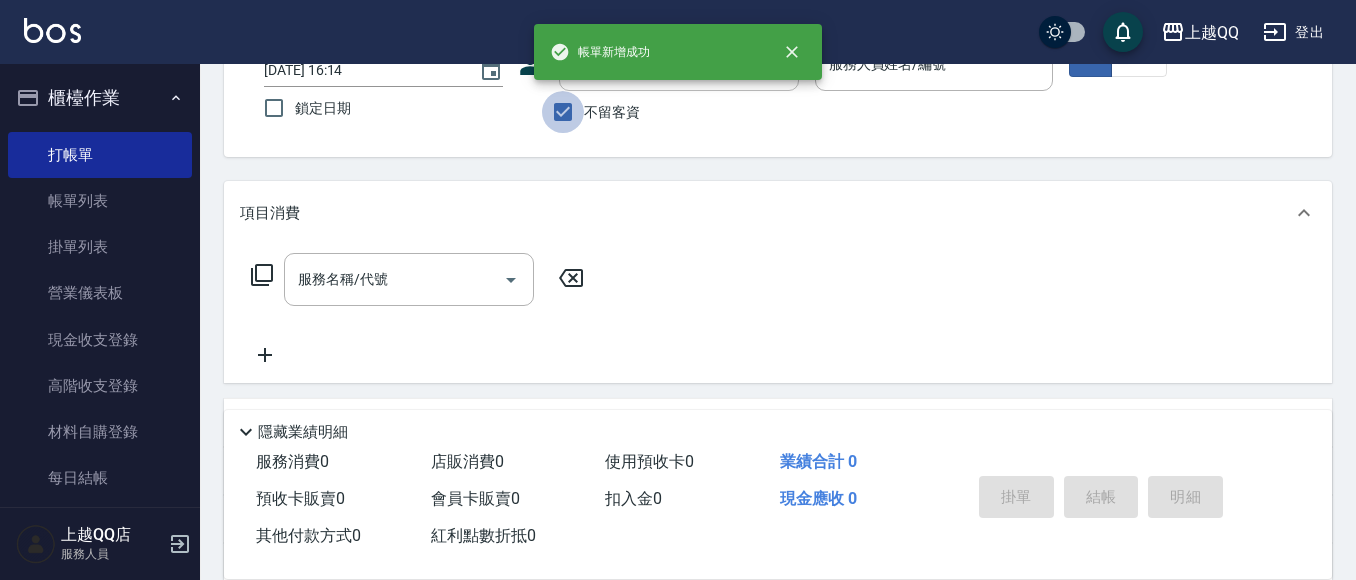 drag, startPoint x: 556, startPoint y: 117, endPoint x: 574, endPoint y: 92, distance: 30.805843 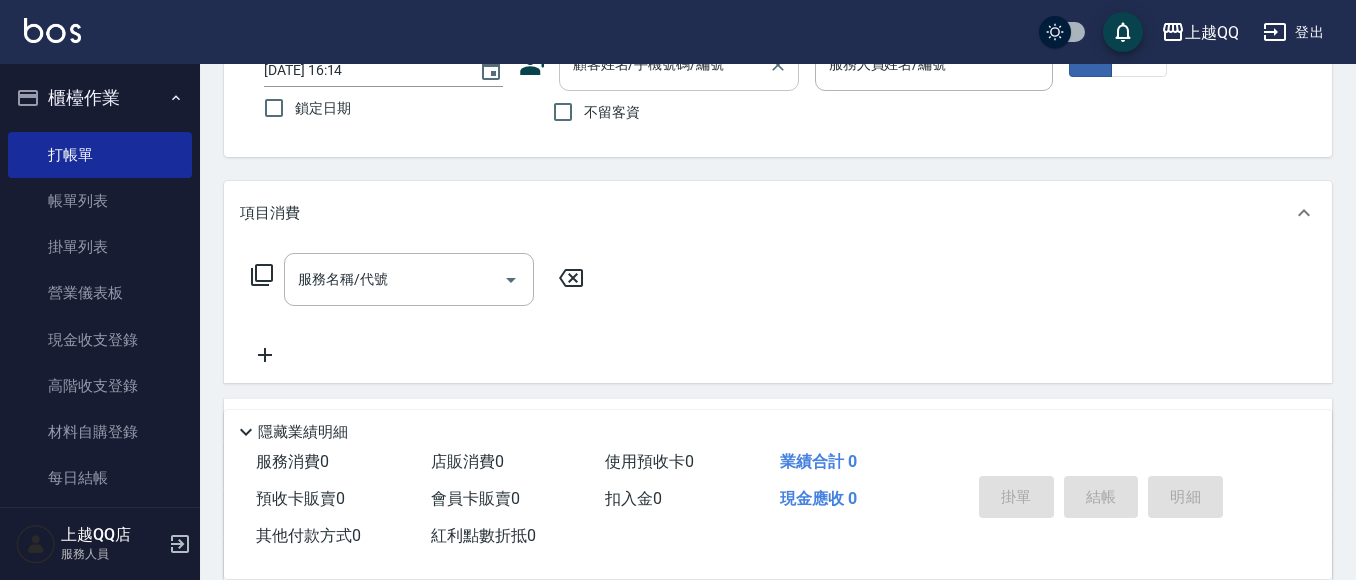 click on "顧客姓名/手機號碼/編號" at bounding box center [679, 64] 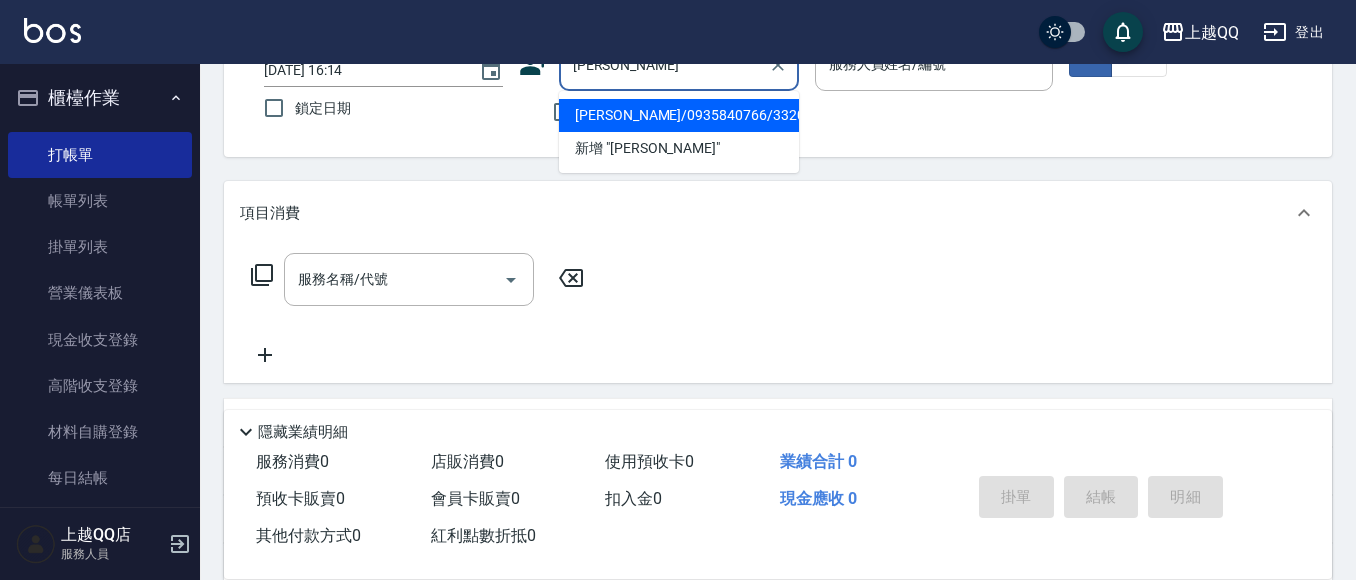 drag, startPoint x: 618, startPoint y: 121, endPoint x: 567, endPoint y: 180, distance: 77.987175 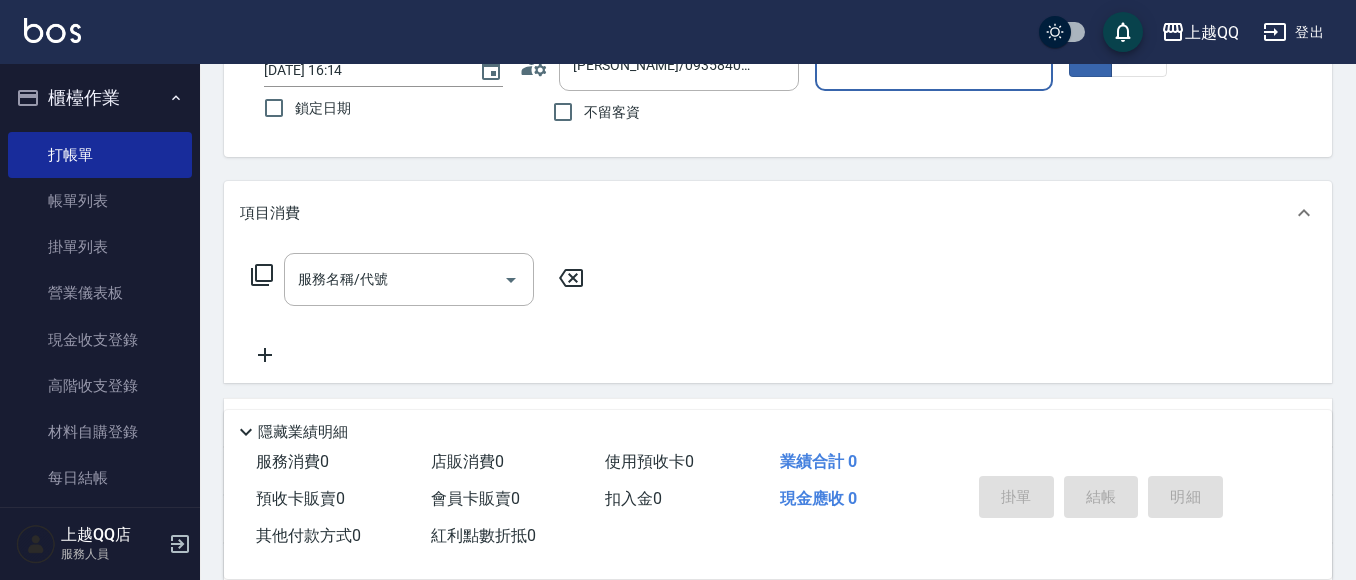 type on "佩怡-3" 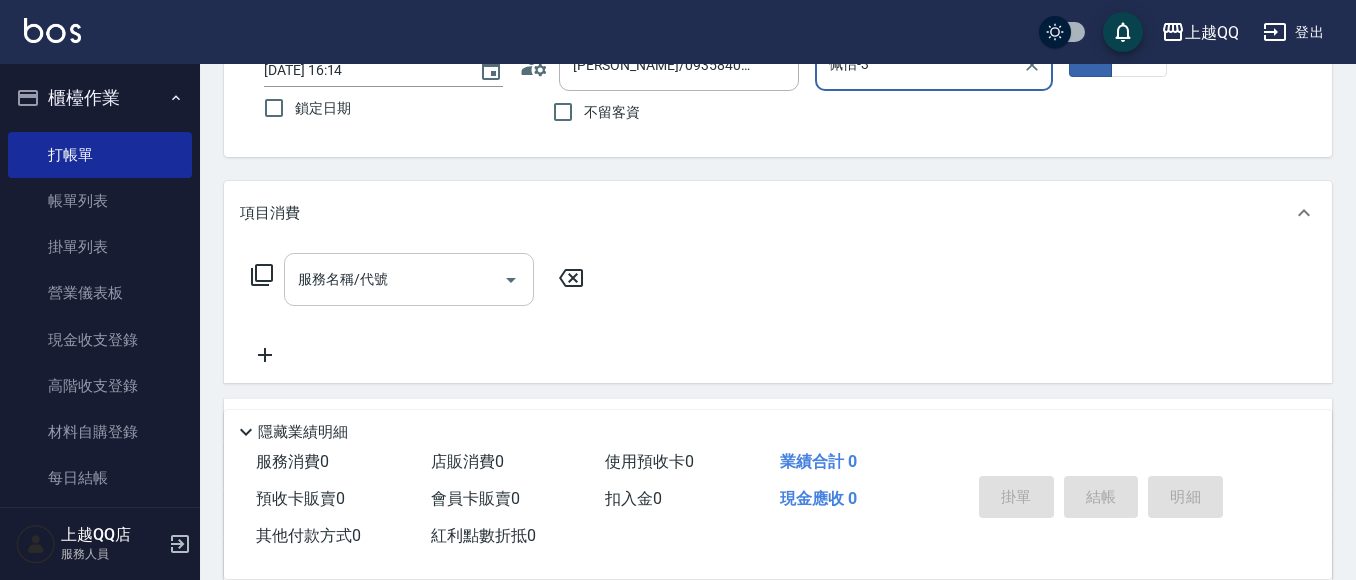 click on "服務名稱/代號 服務名稱/代號" at bounding box center [409, 279] 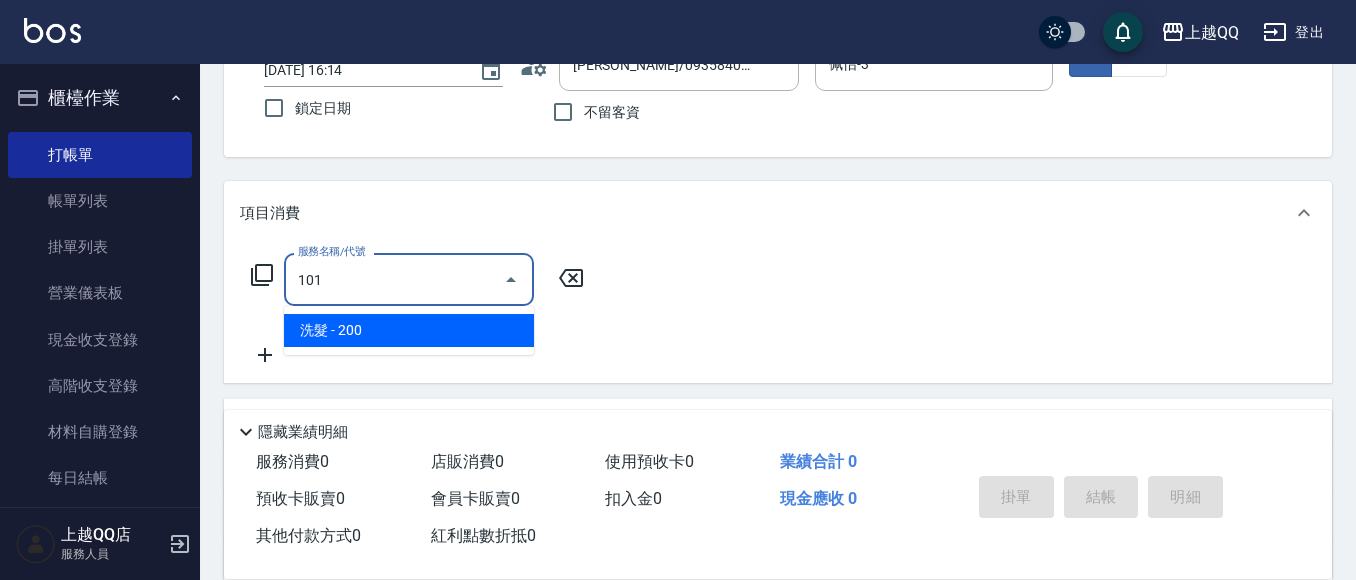 type on "洗髮(101)" 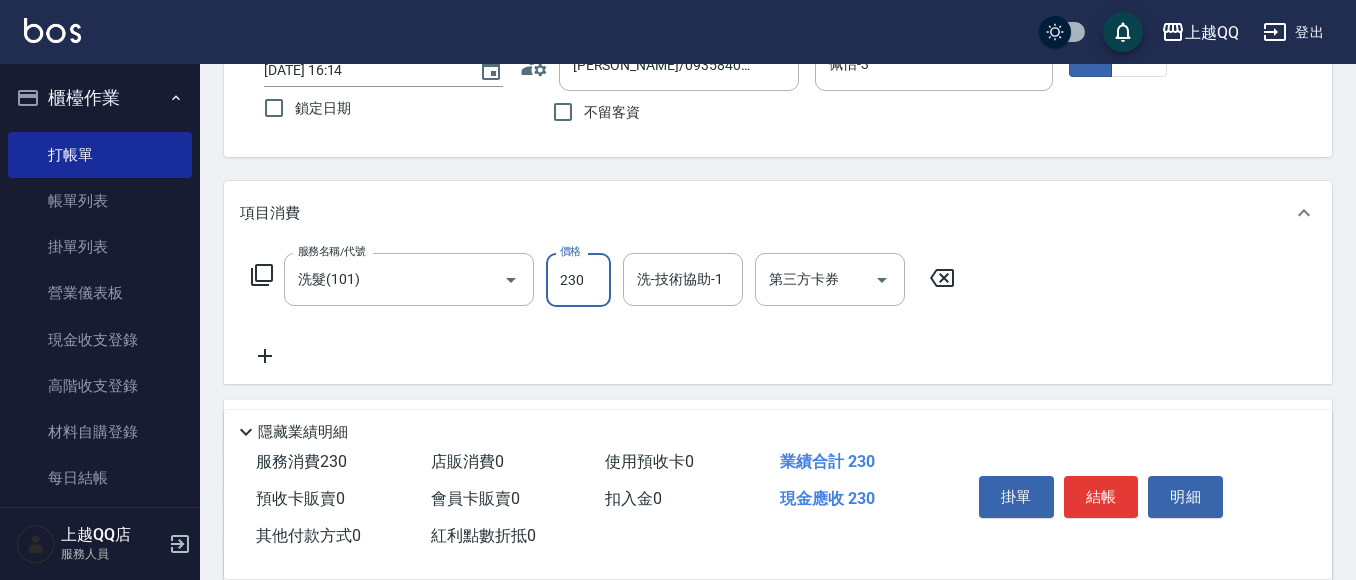 type on "230" 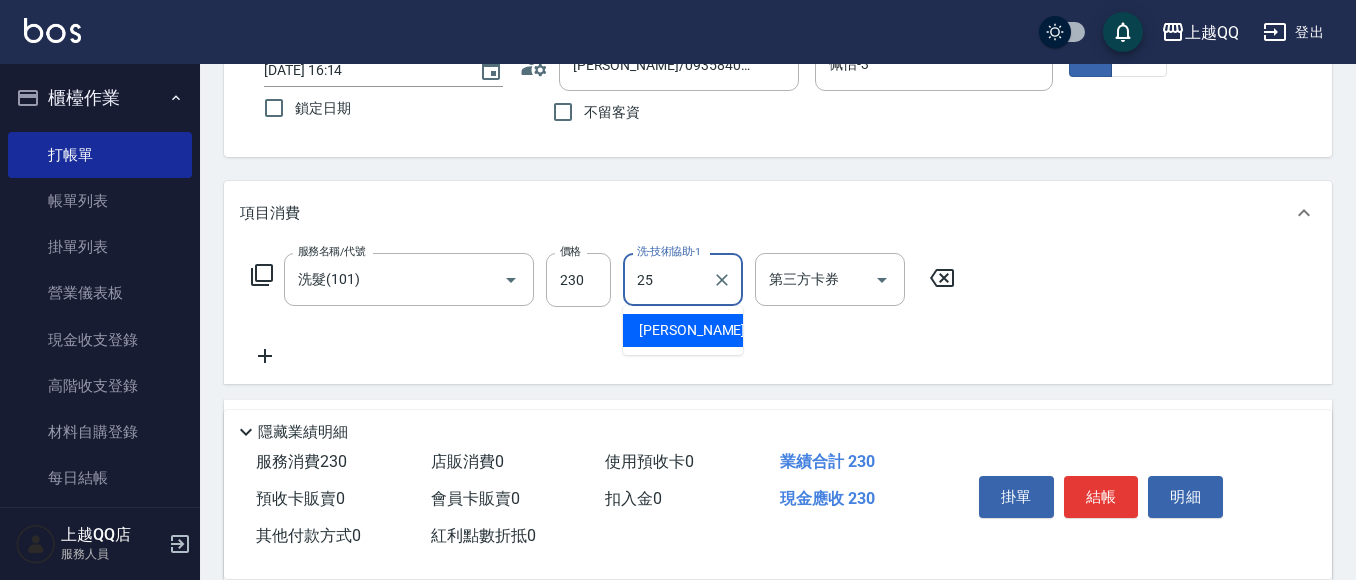 type on "[PERSON_NAME]-25" 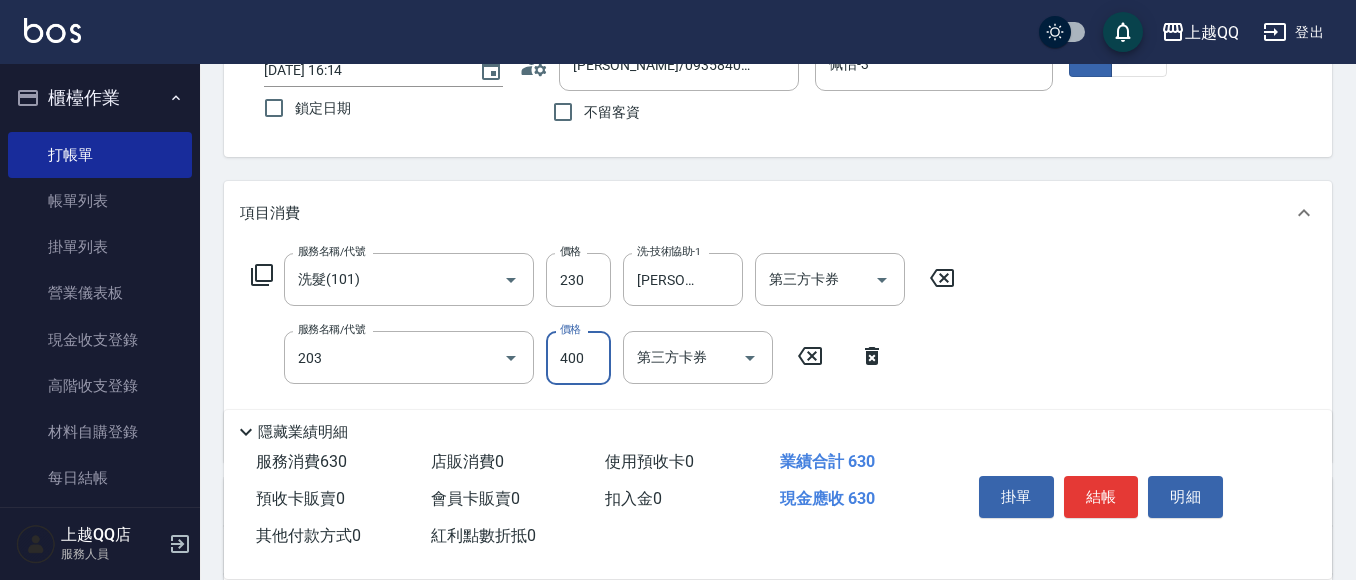 type on "指定單剪(203)" 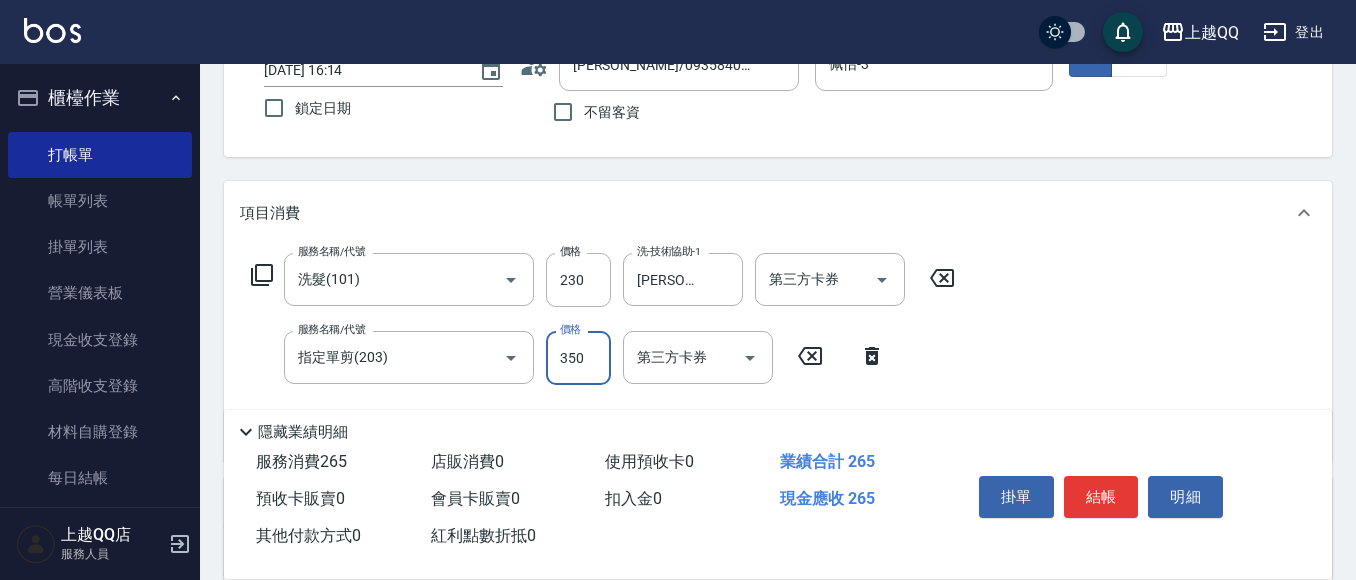 type on "350" 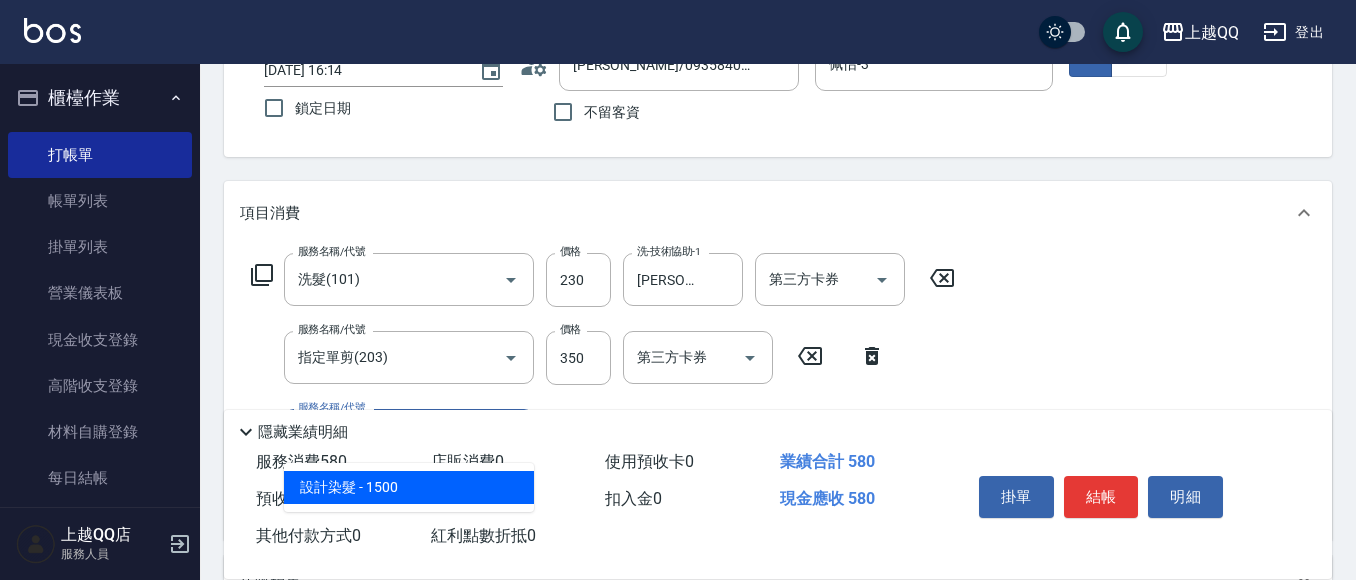 type on "設計染髮(404)" 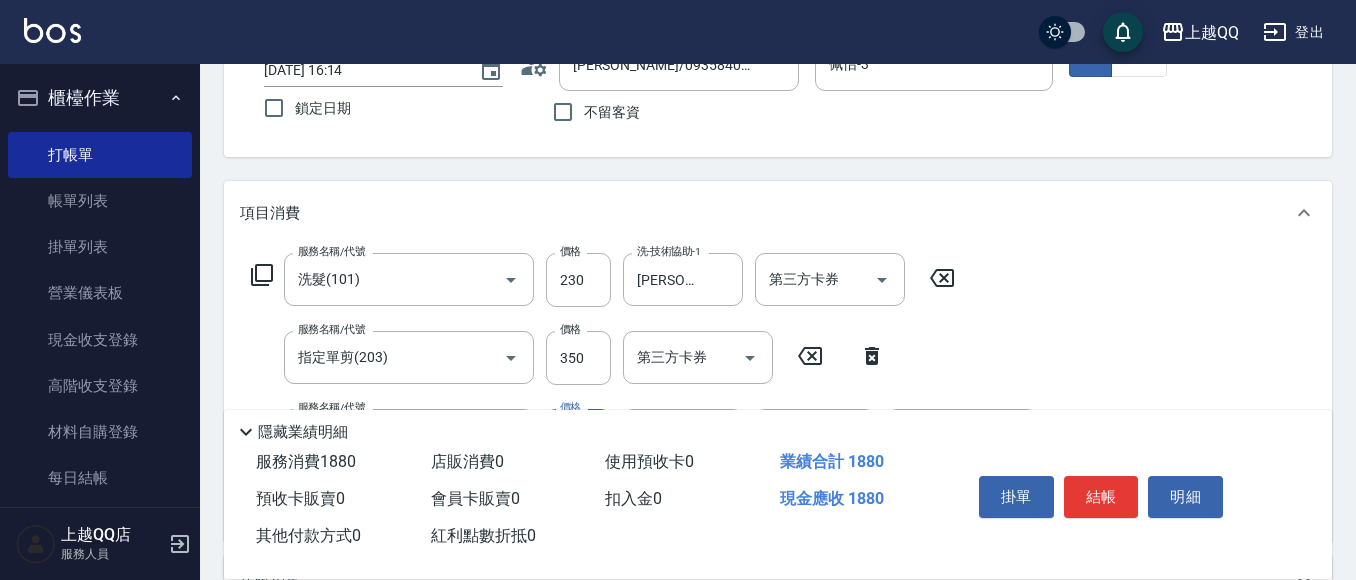 type on "1300" 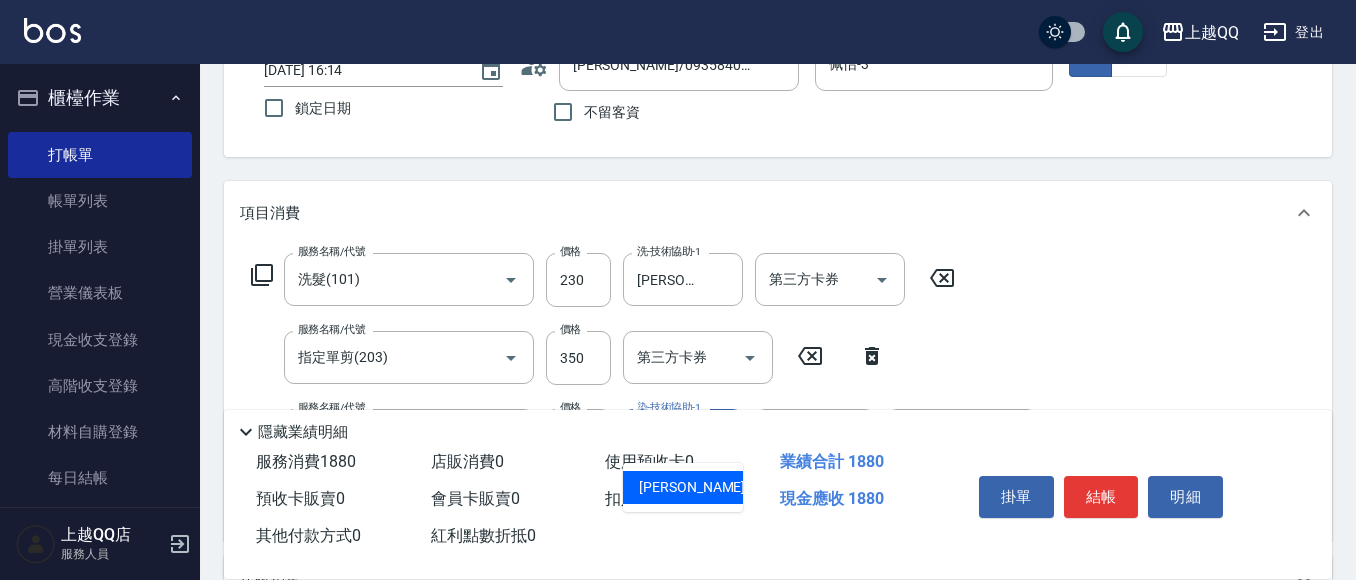 type on "佩怡-3" 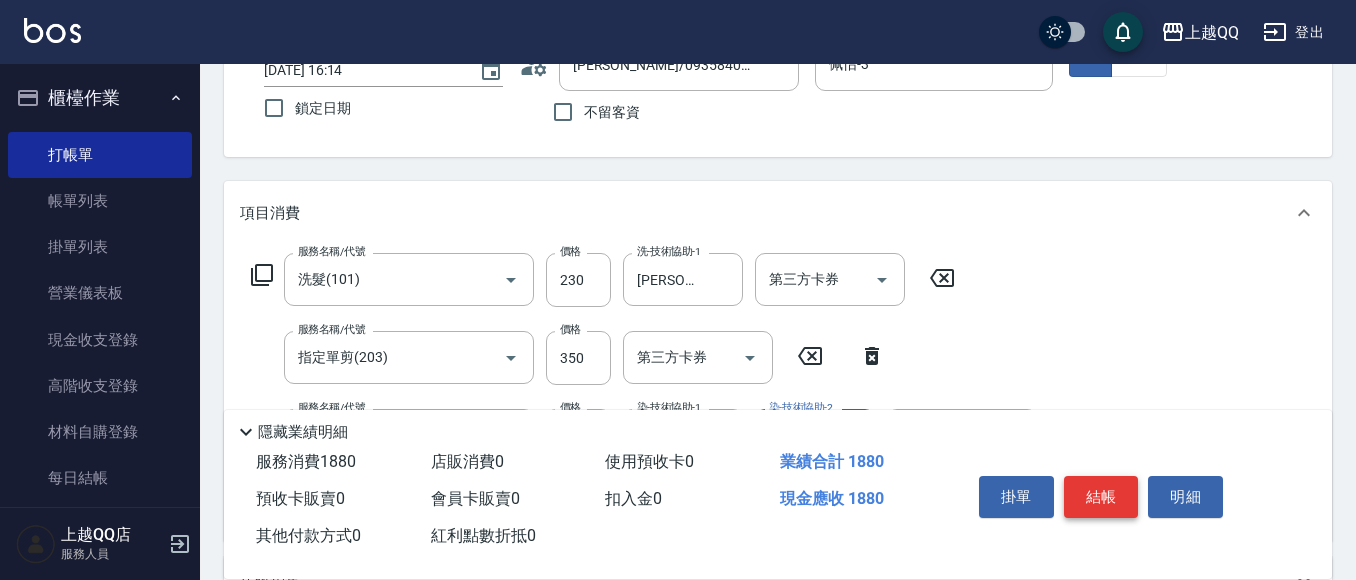 click on "結帳" at bounding box center [1101, 497] 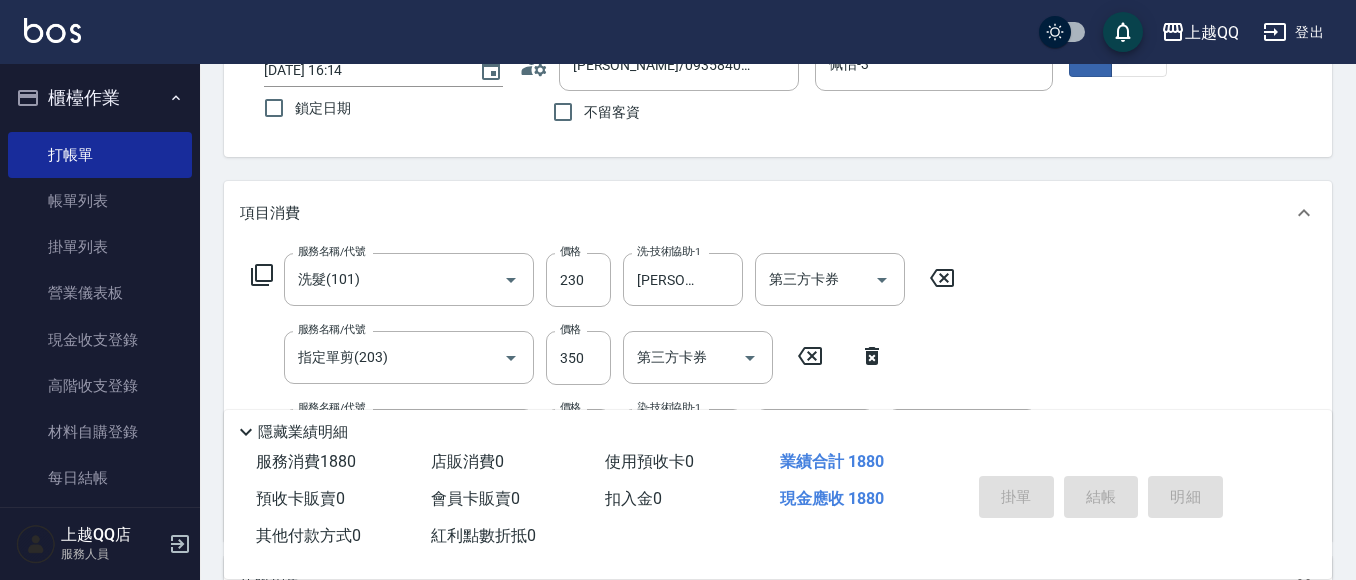 type 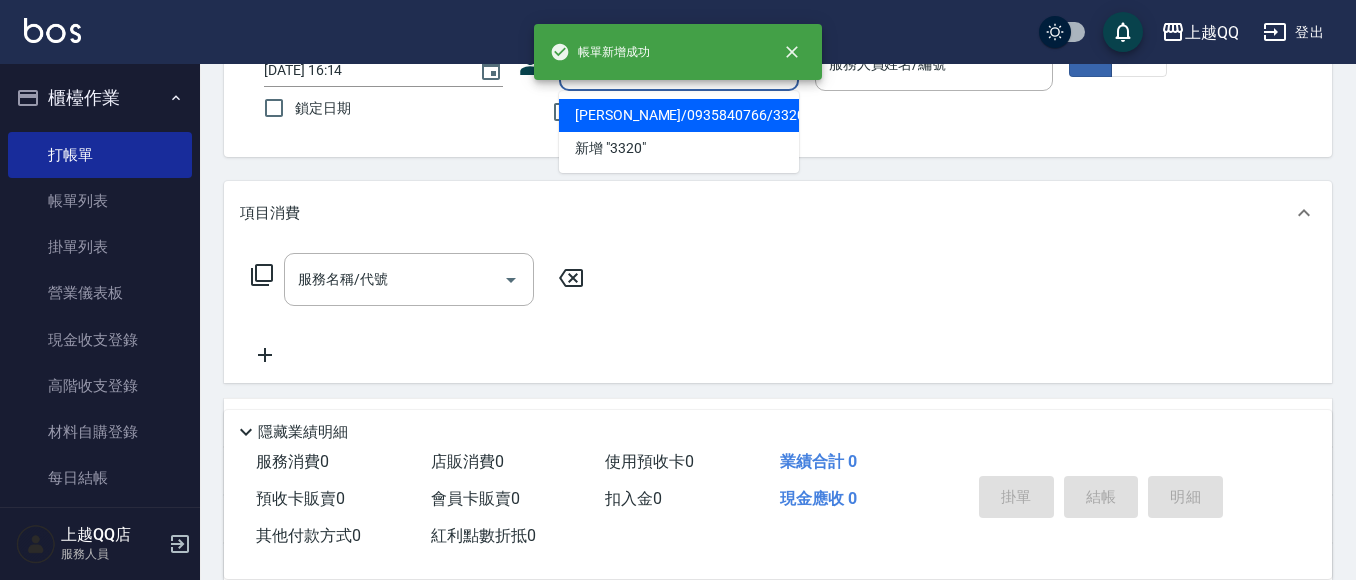 click on "指定" at bounding box center (1090, 57) 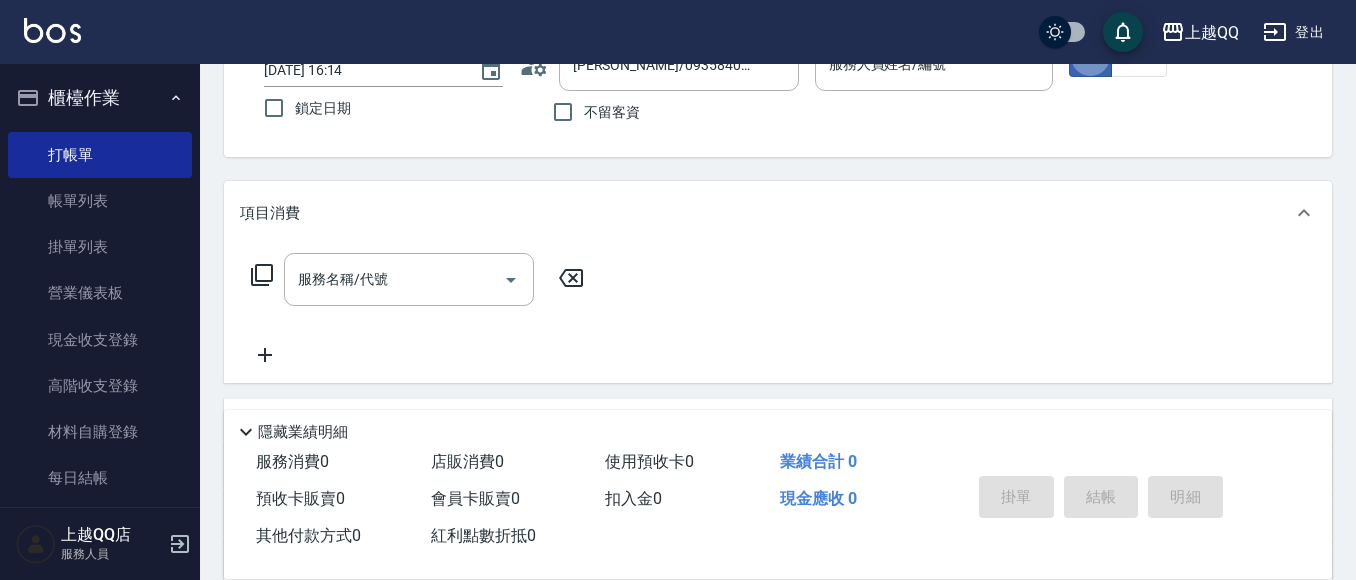 type on "佩怡-3" 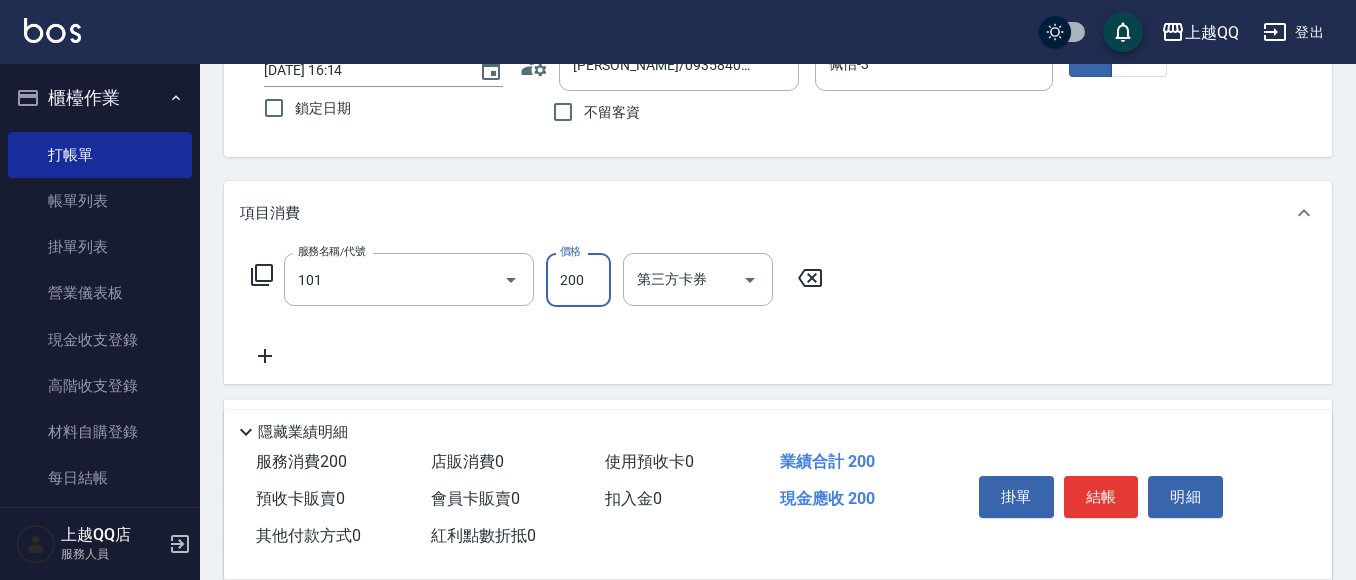 type on "洗髮(101)" 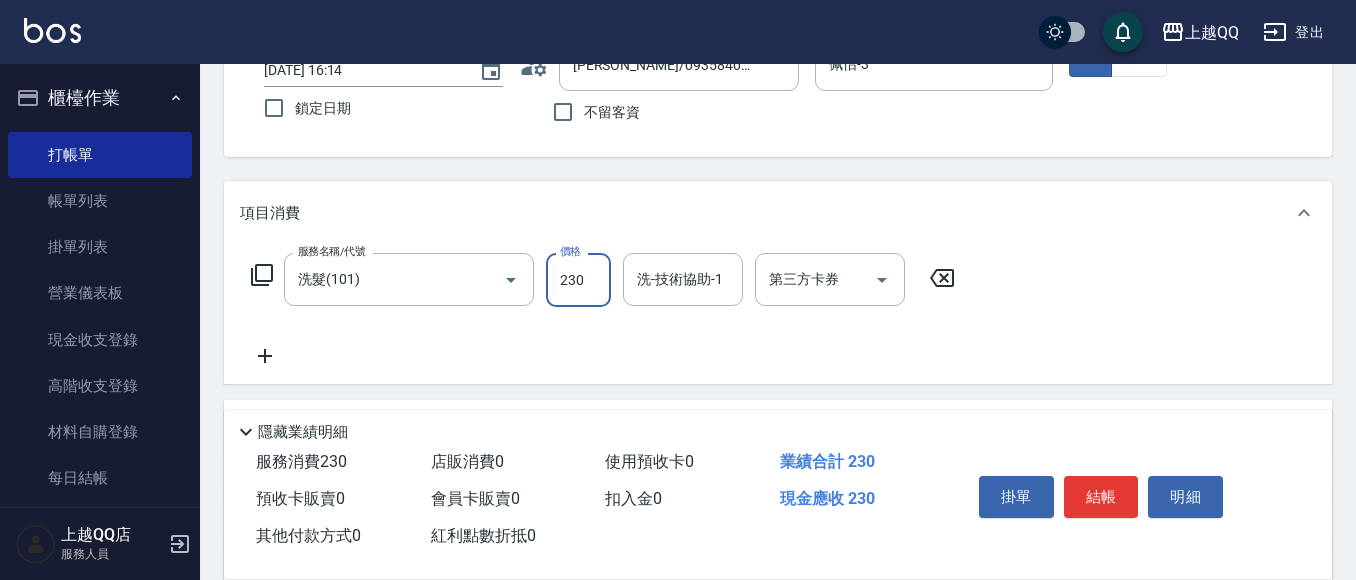 type on "230" 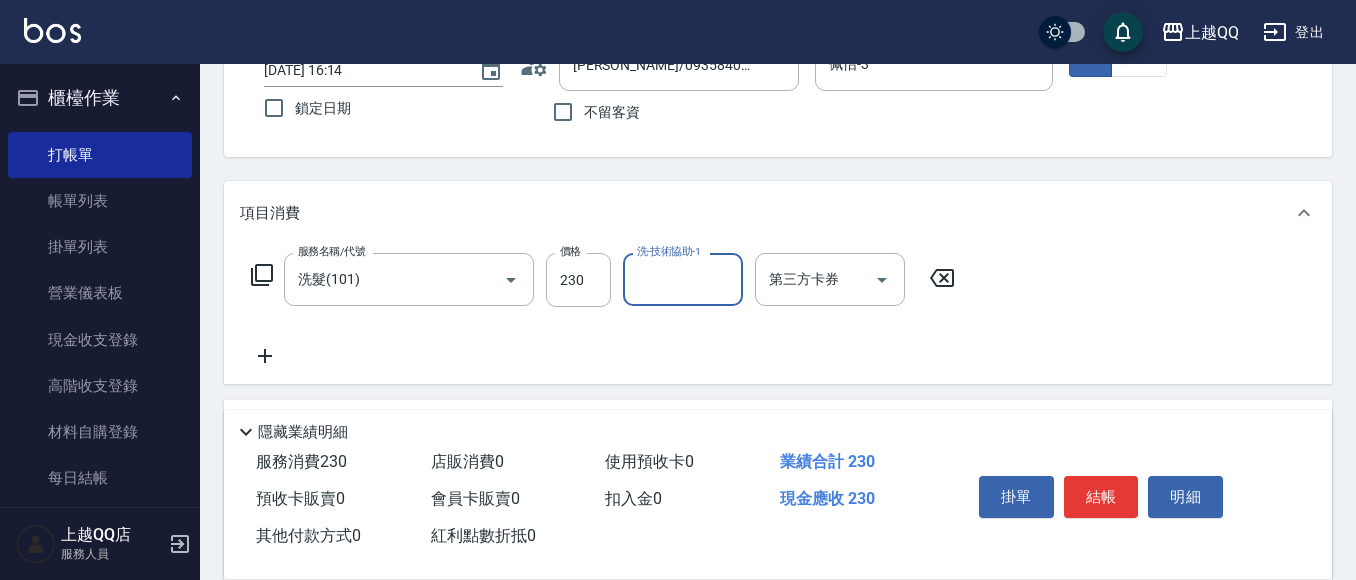 type on "1" 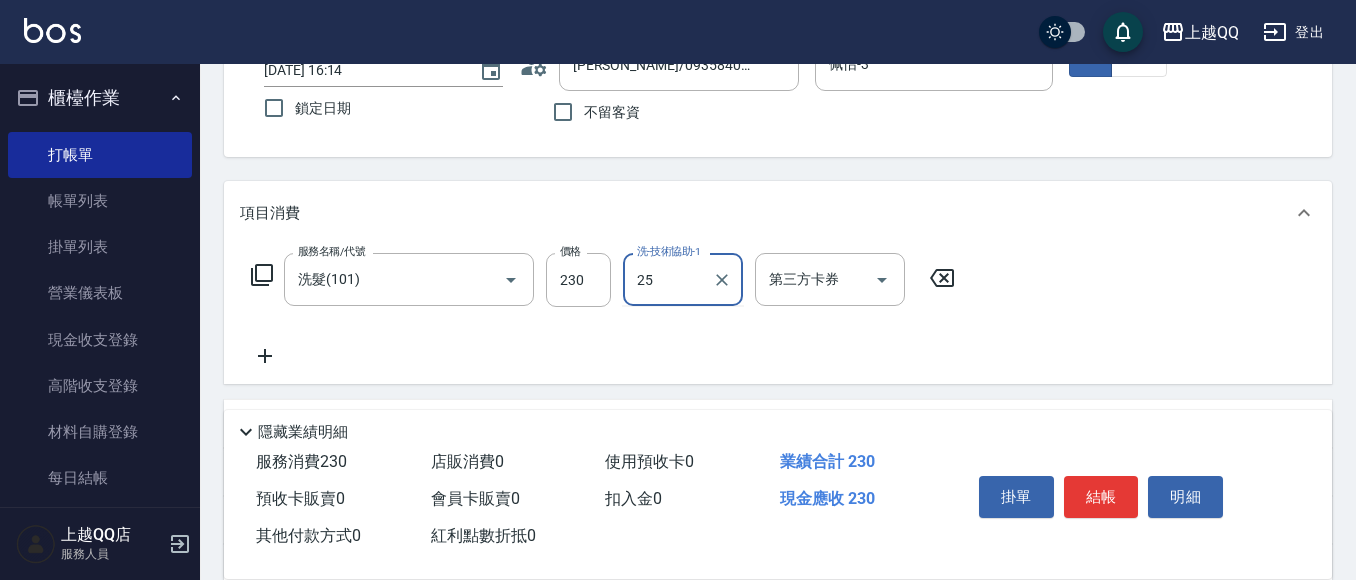 type on "[PERSON_NAME]-25" 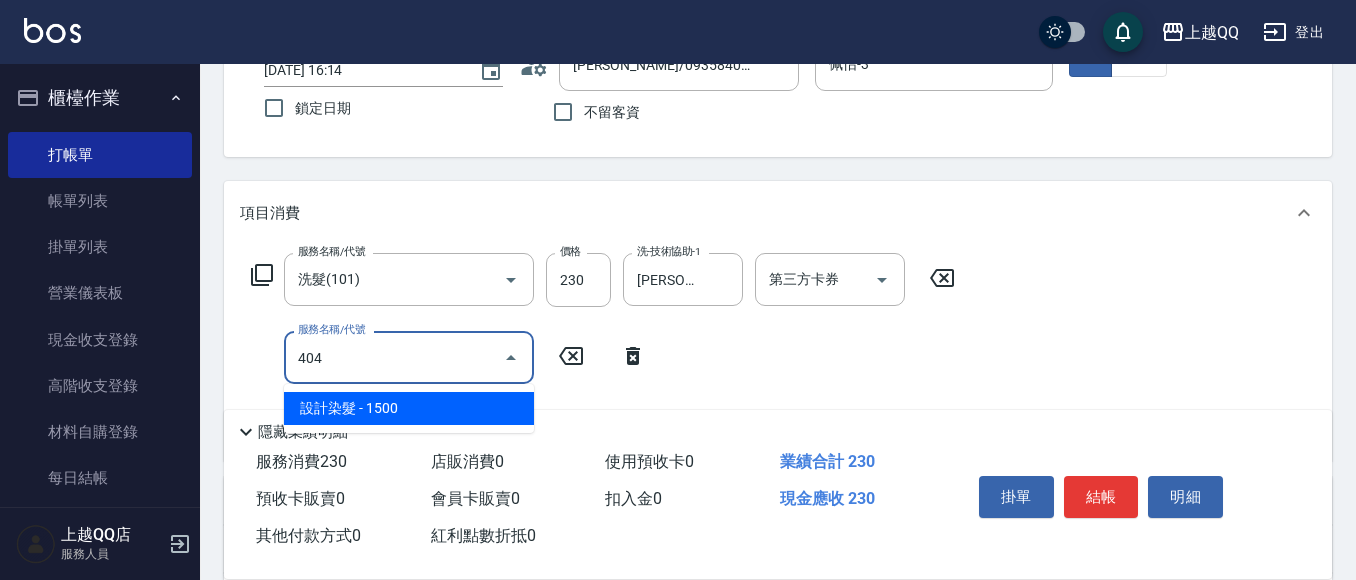 type on "設計染髮(404)" 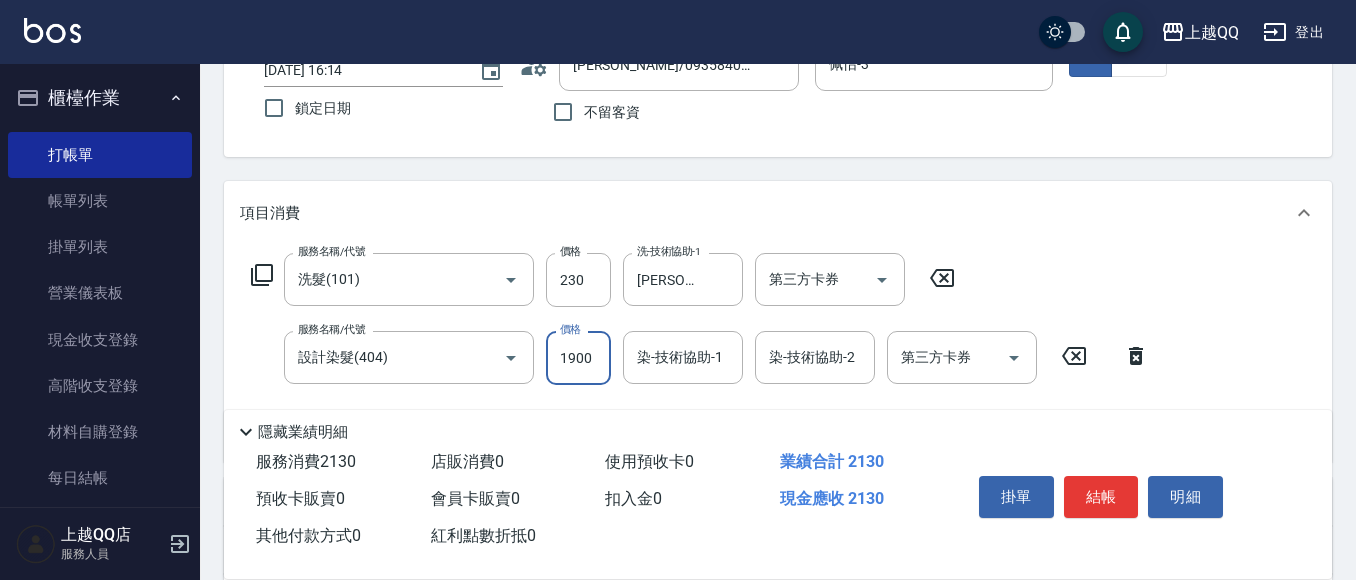 type on "1900" 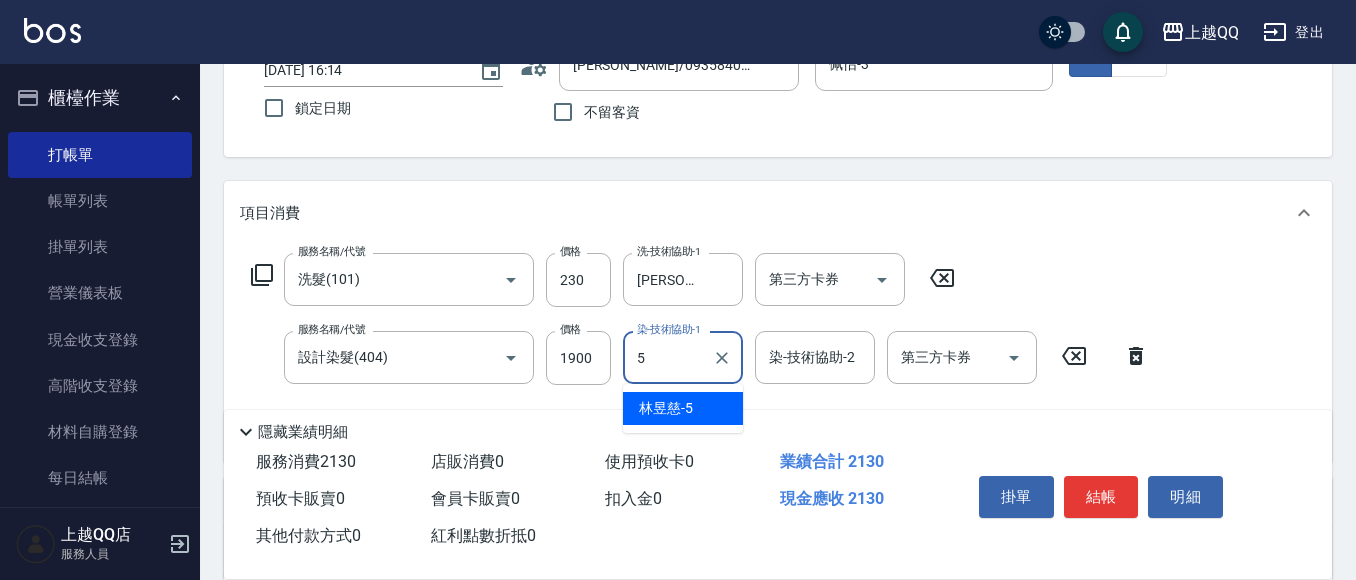 type on "[PERSON_NAME]5" 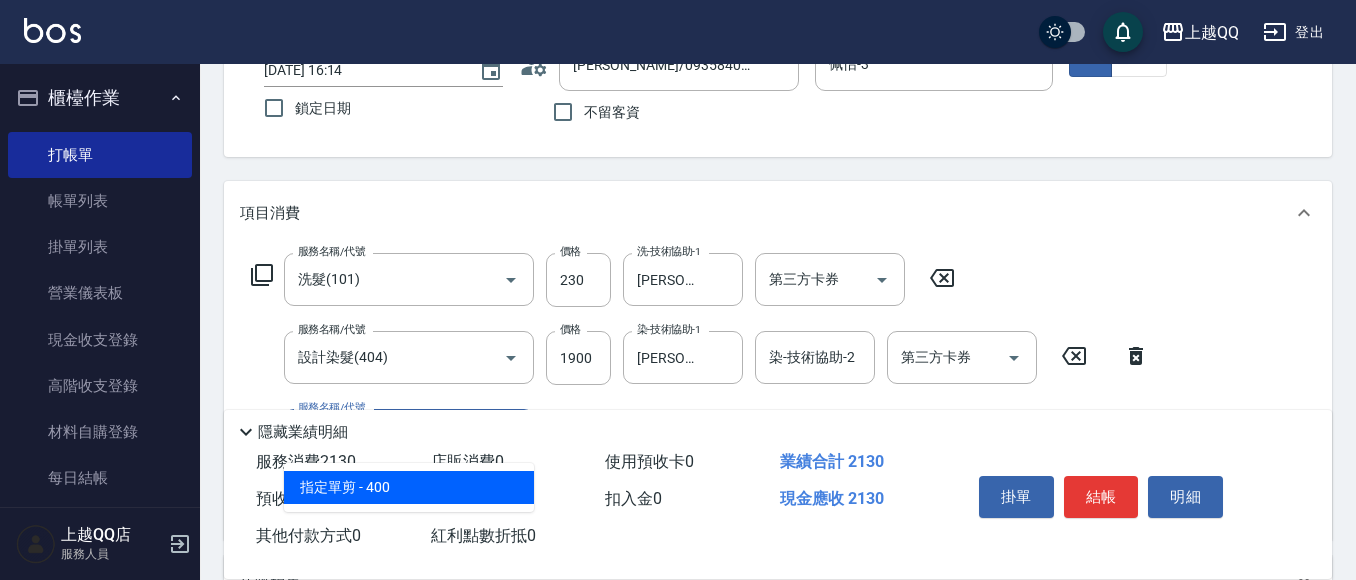 type on "指定單剪(203)" 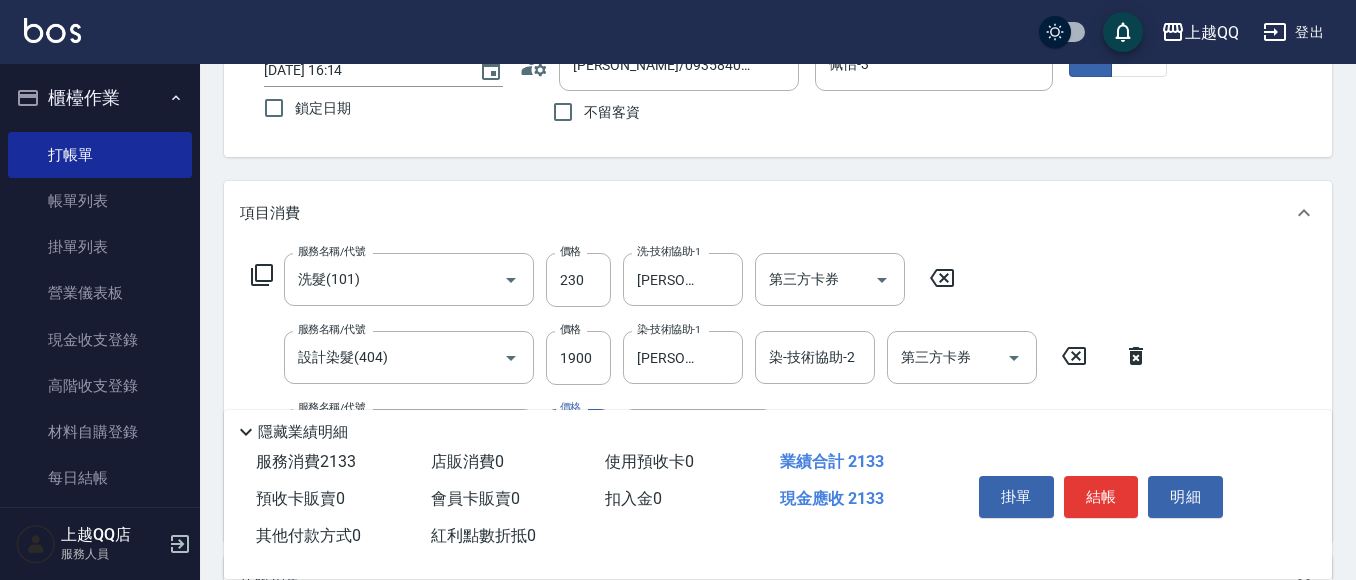 type on "350" 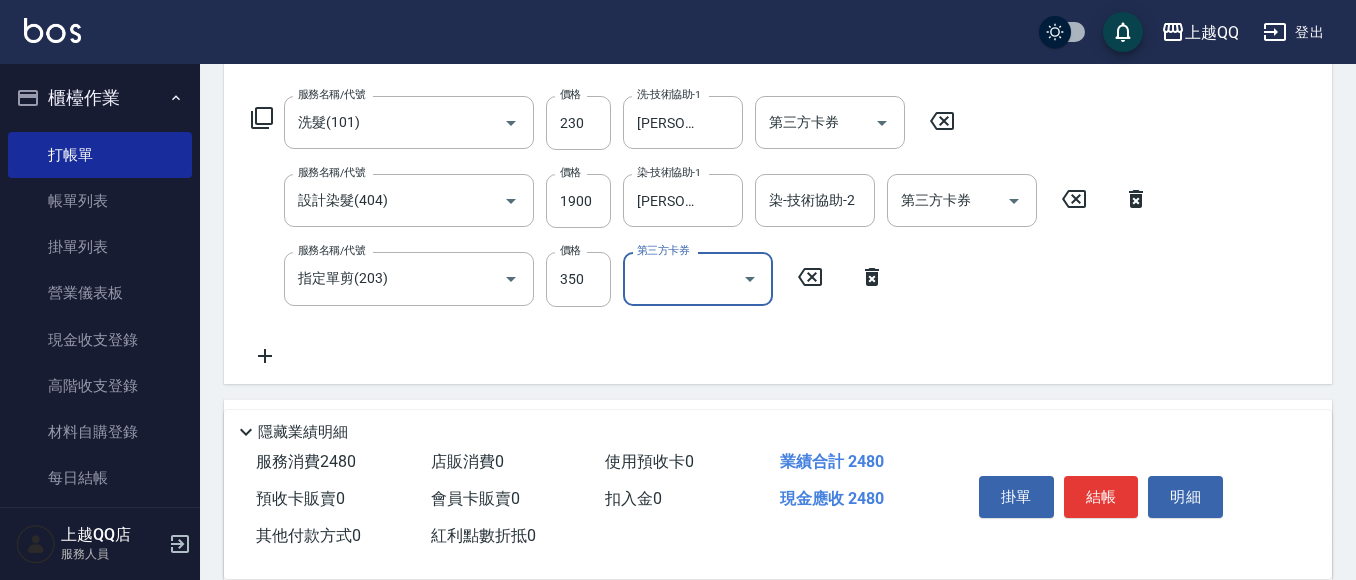scroll, scrollTop: 309, scrollLeft: 0, axis: vertical 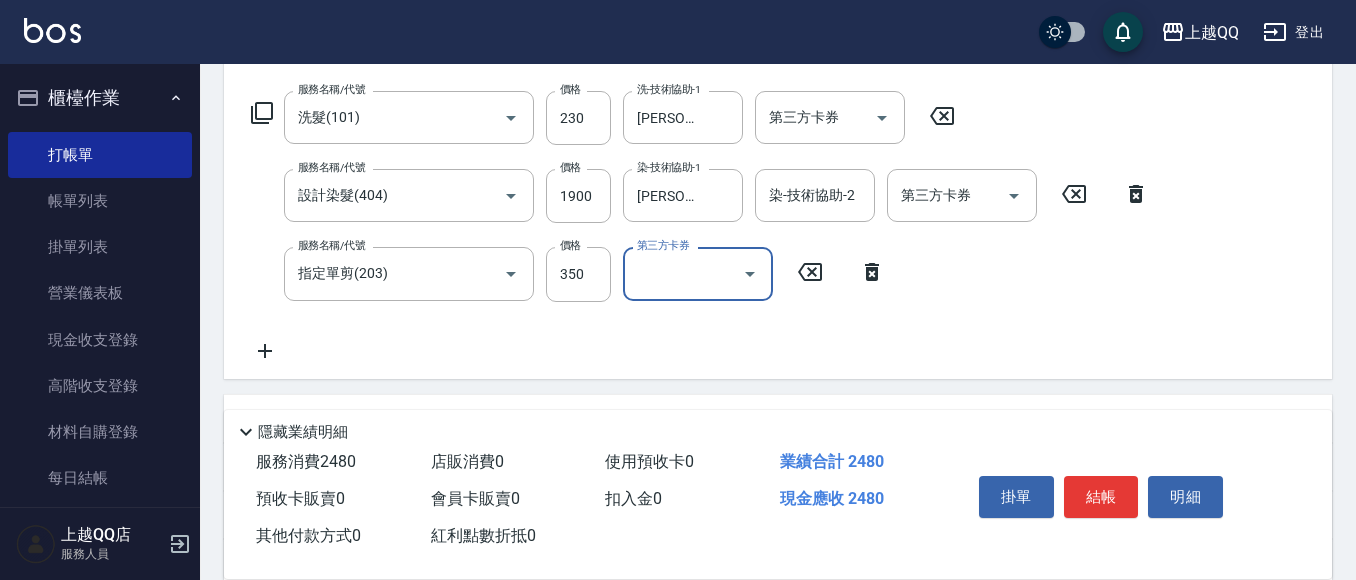 click on "結帳" at bounding box center (1101, 497) 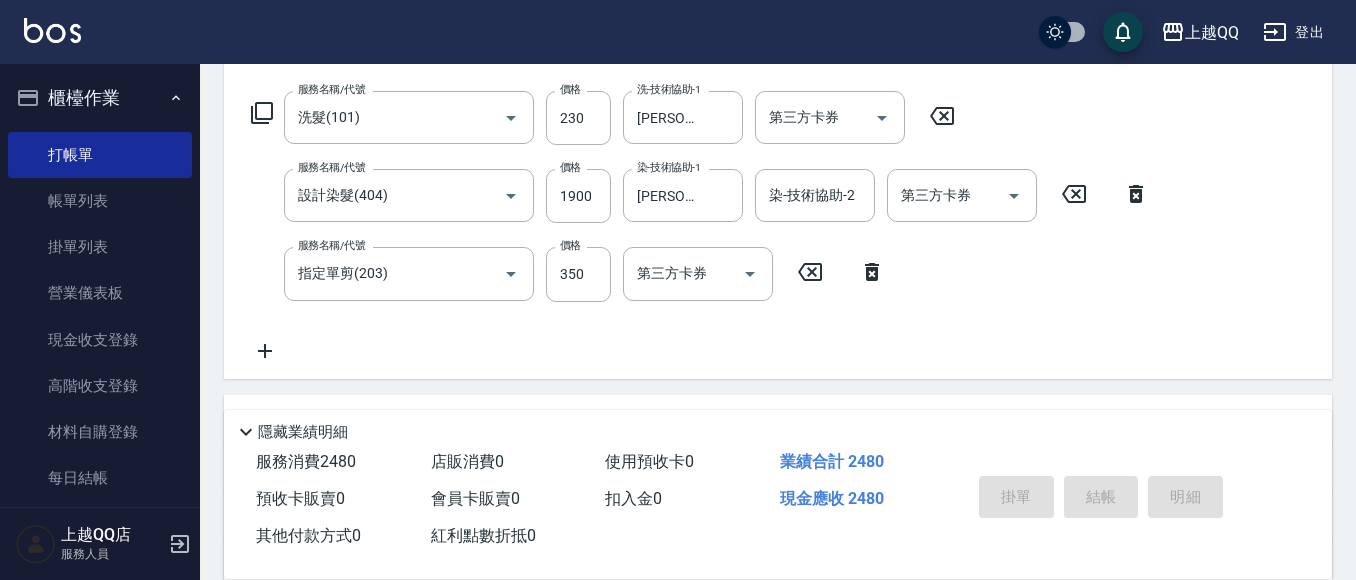 type 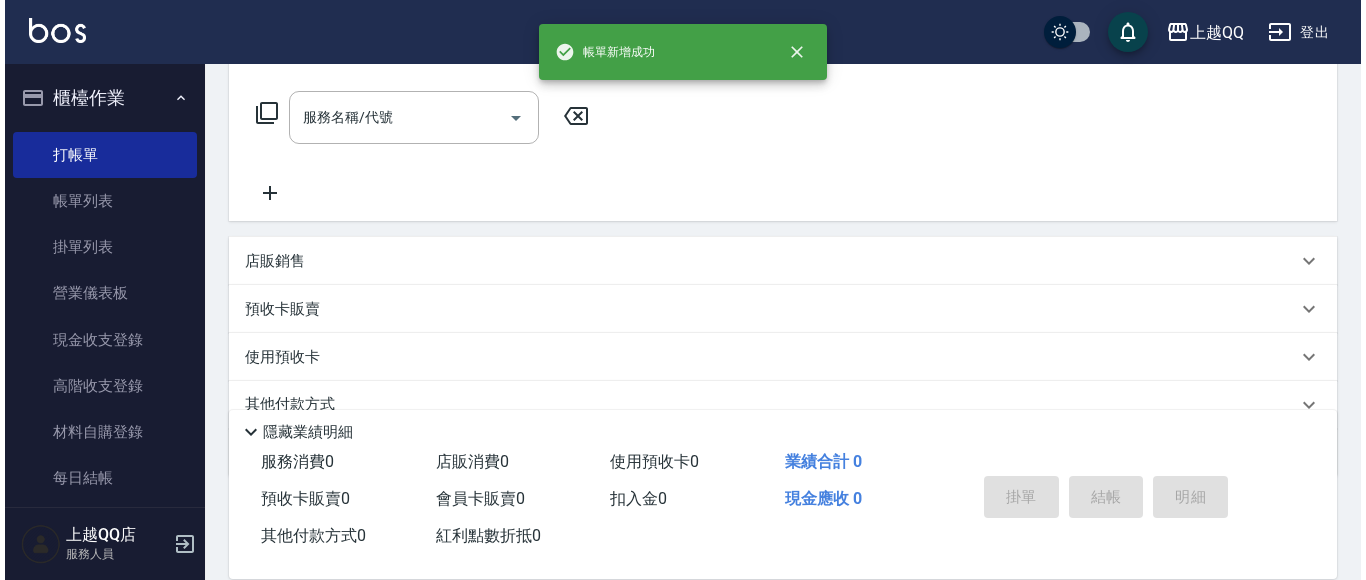 scroll, scrollTop: 0, scrollLeft: 0, axis: both 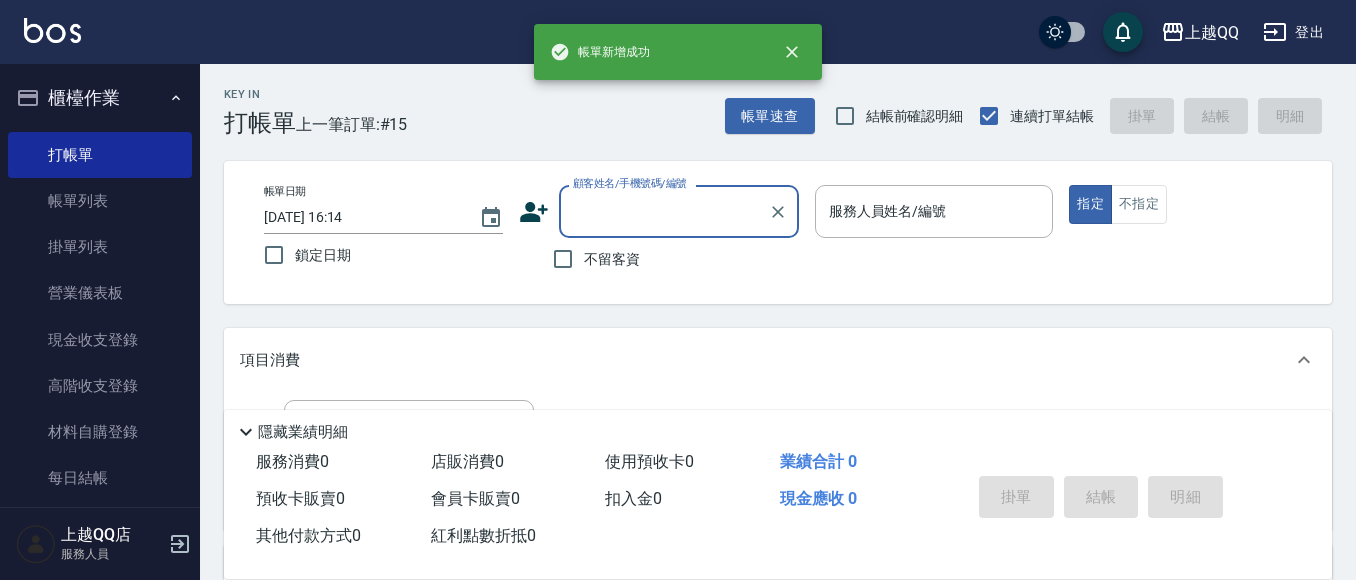 click on "帳單速查 結帳前確認明細 連續打單結帳 掛單 結帳 明細" at bounding box center [1028, 116] 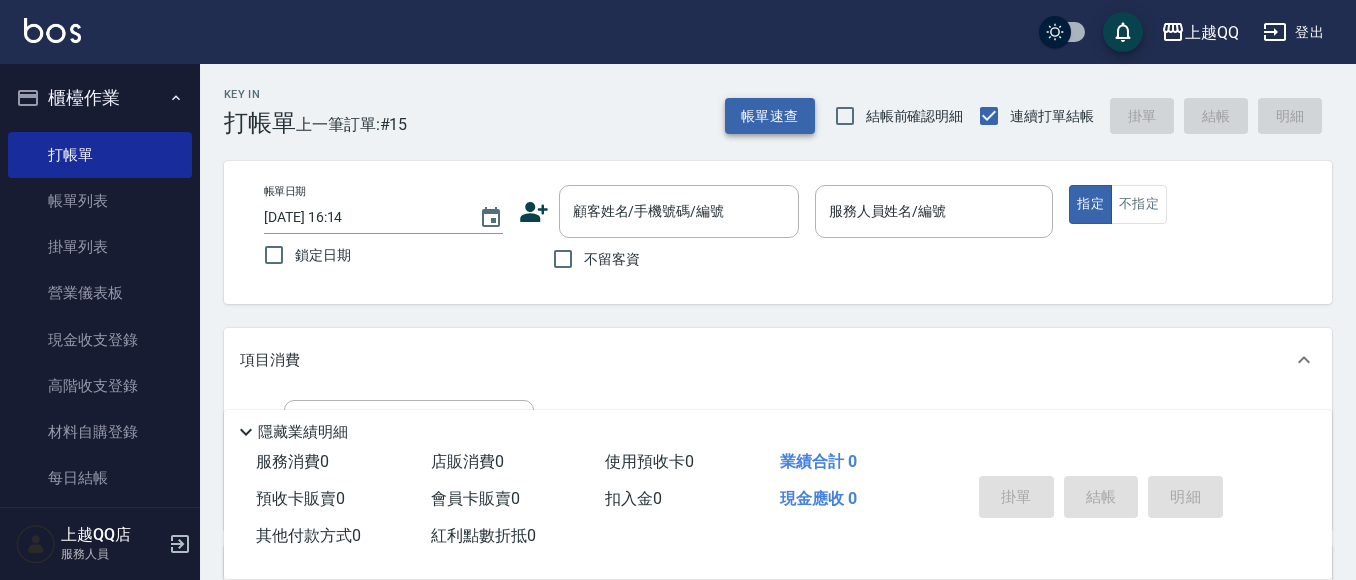 click on "帳單速查" at bounding box center [770, 116] 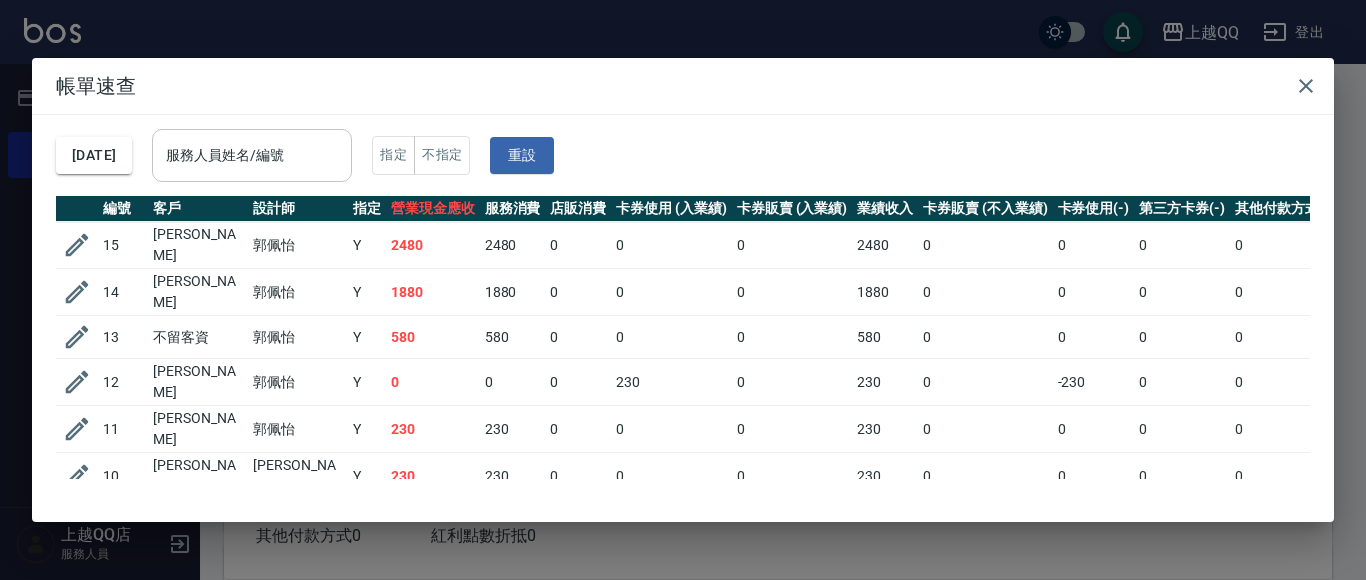 click on "服務人員姓名/編號" at bounding box center (252, 155) 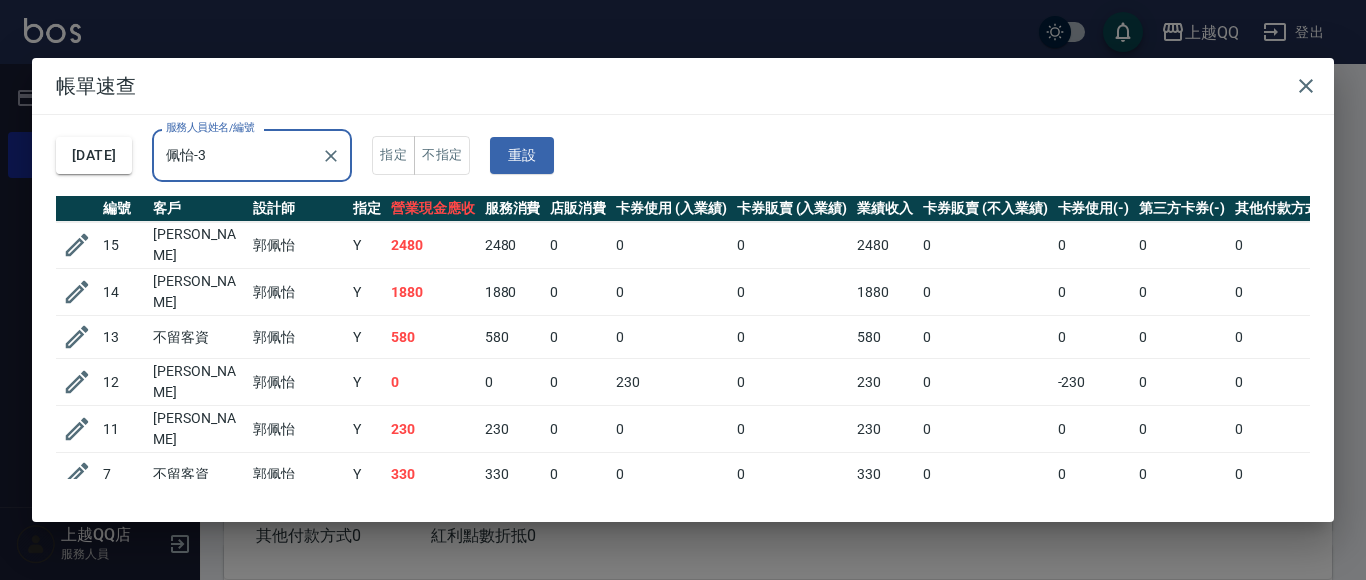 type on "佩怡-3" 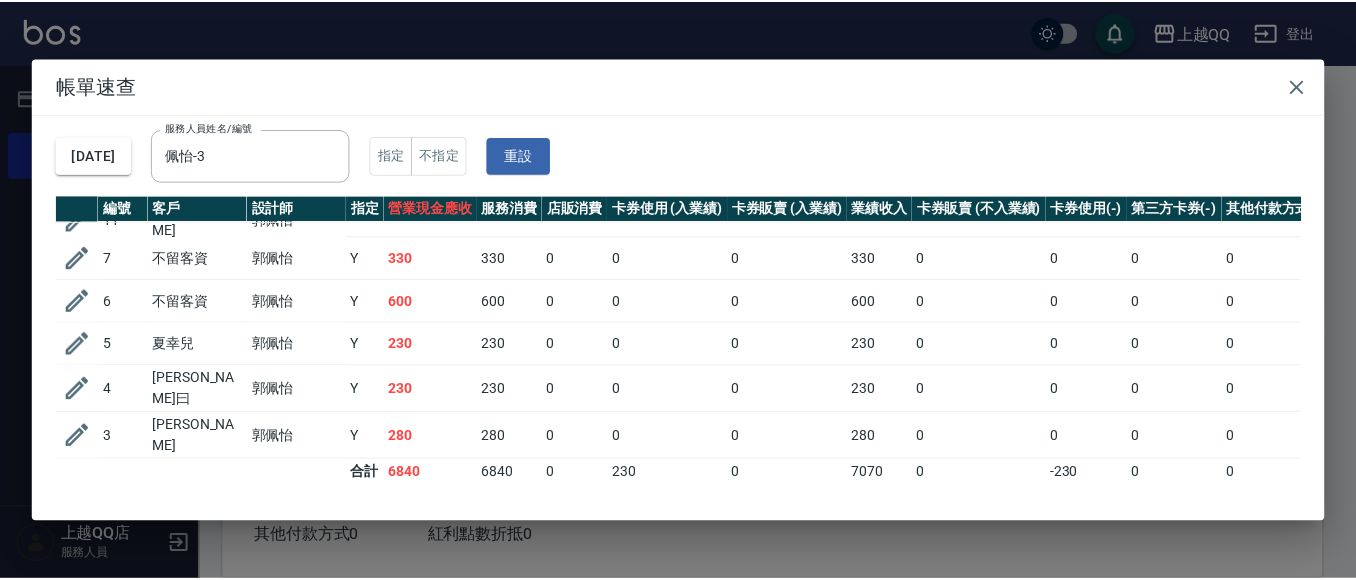 scroll, scrollTop: 0, scrollLeft: 0, axis: both 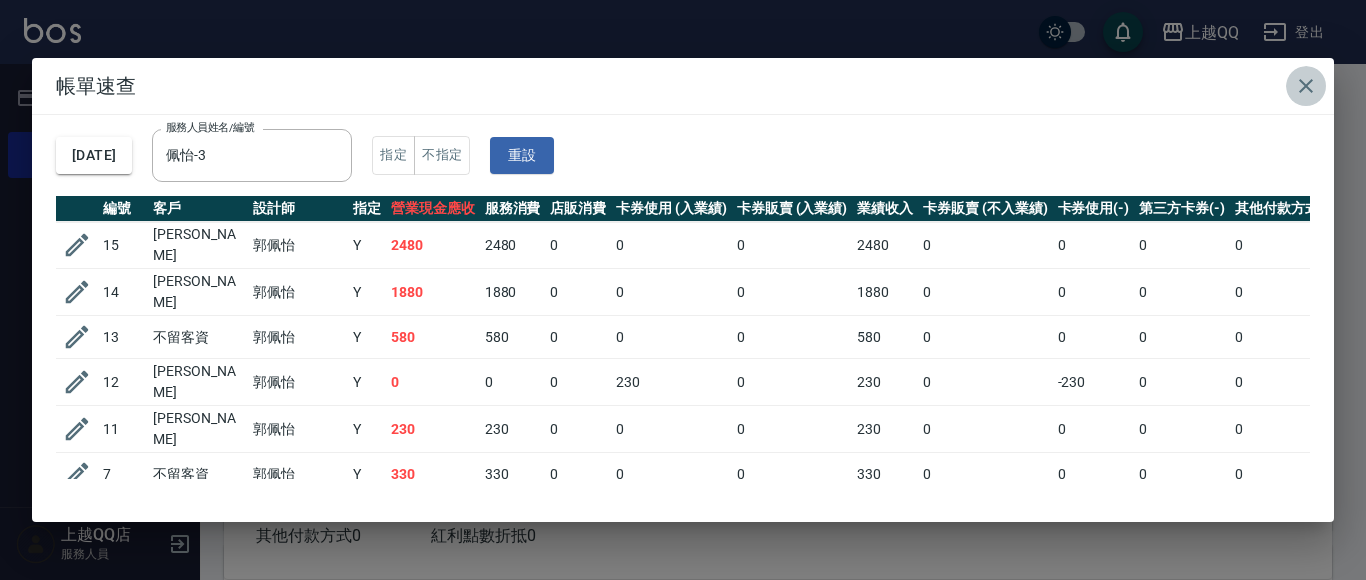 click 